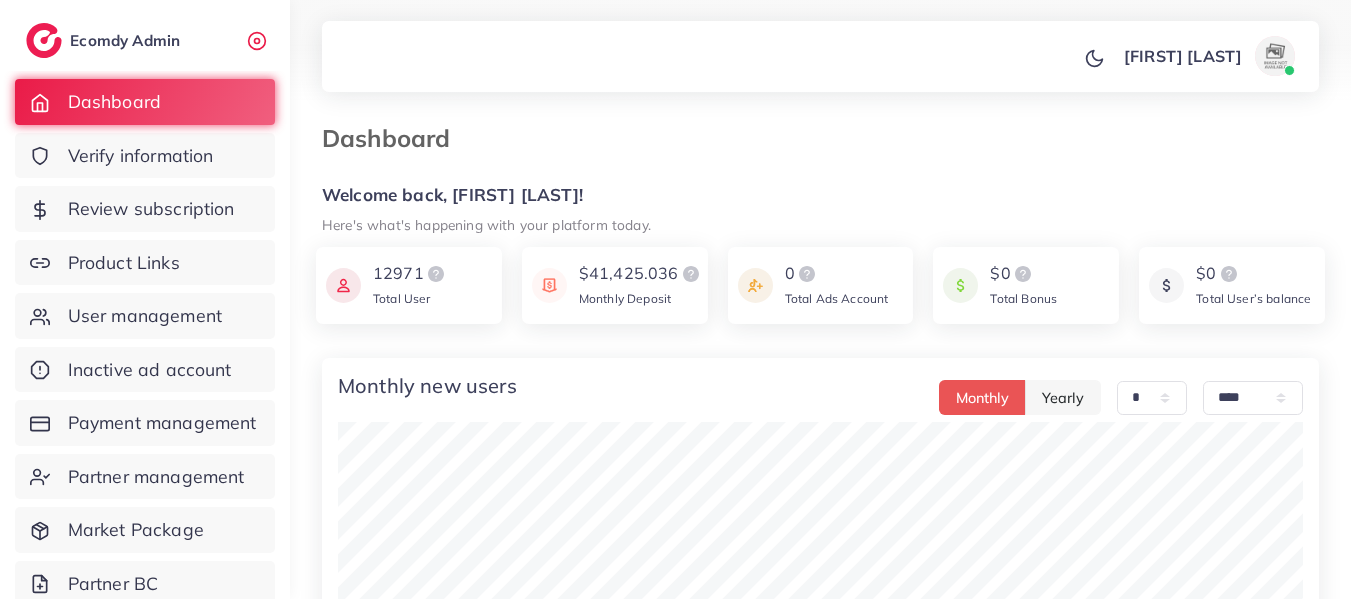 select on "*" 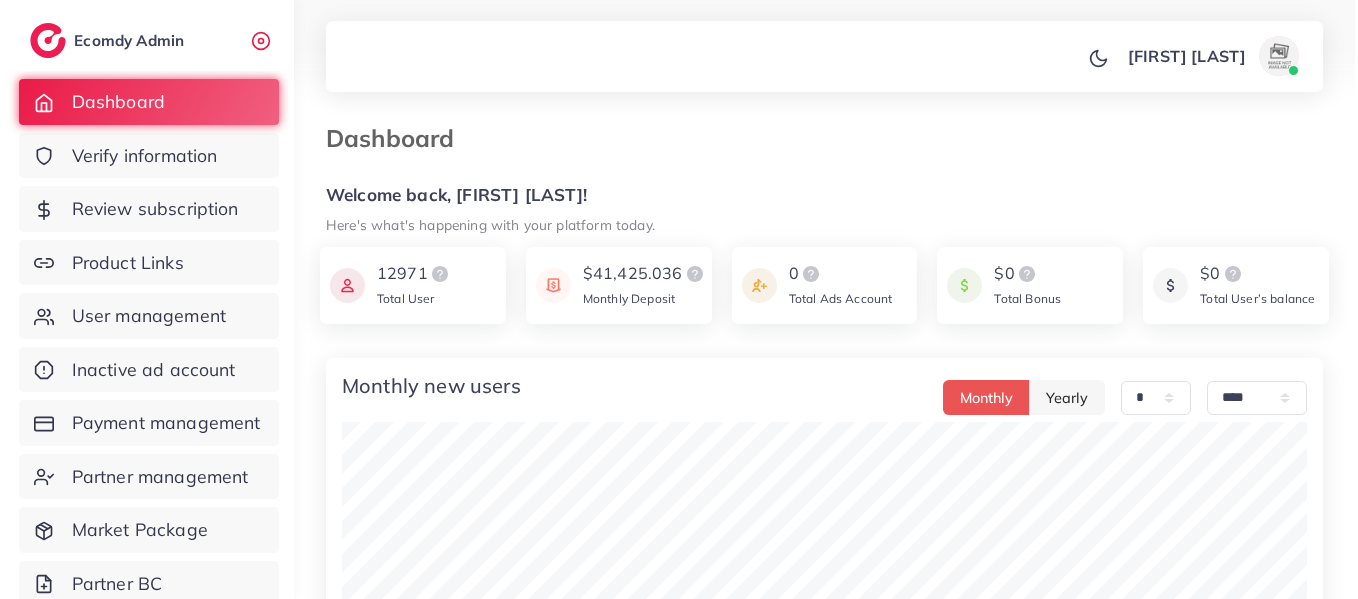 scroll, scrollTop: 0, scrollLeft: 0, axis: both 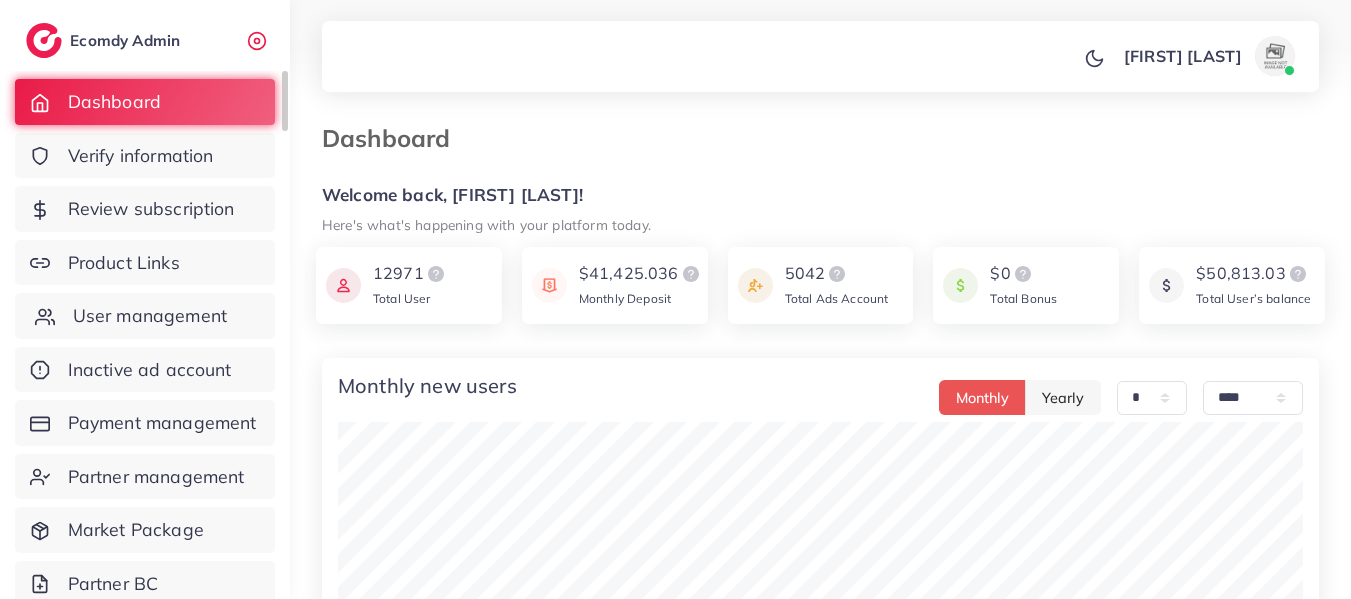 click on "User management" at bounding box center (150, 316) 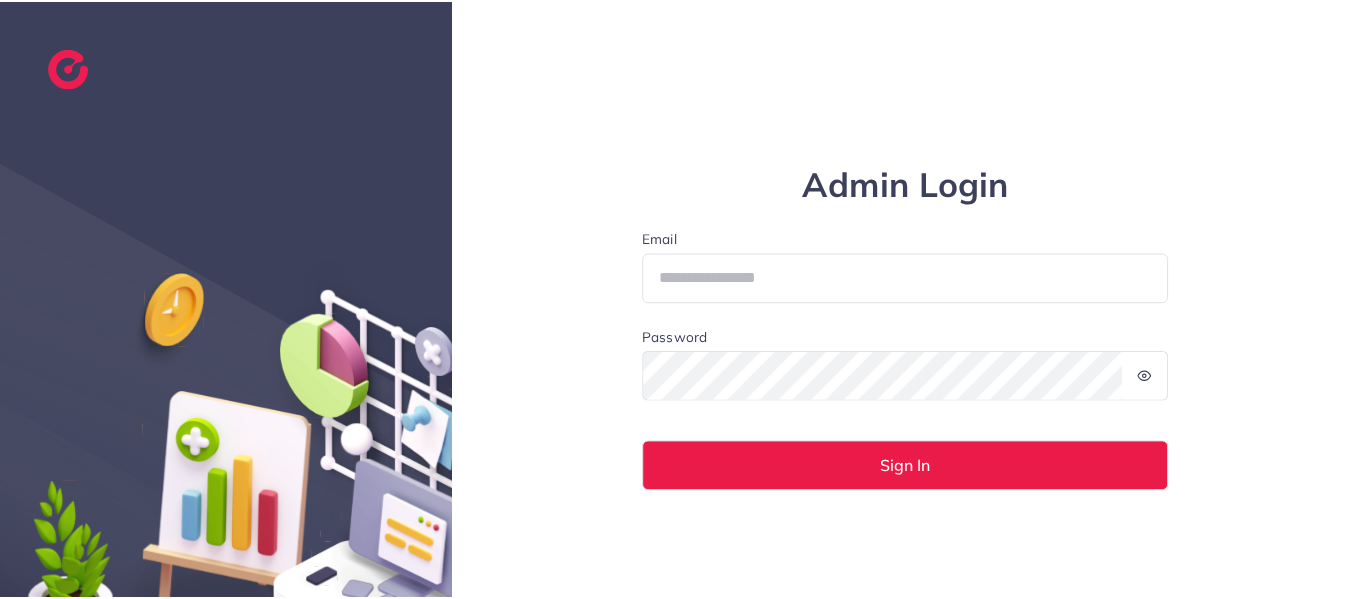 scroll, scrollTop: 0, scrollLeft: 0, axis: both 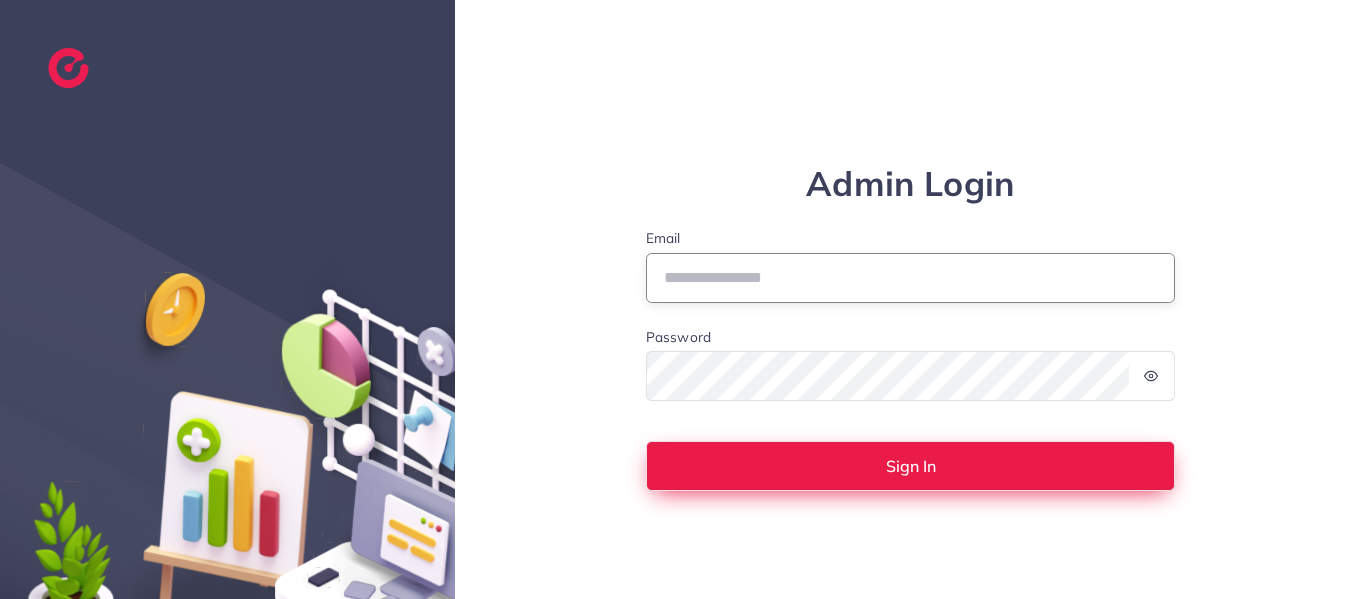 type on "**********" 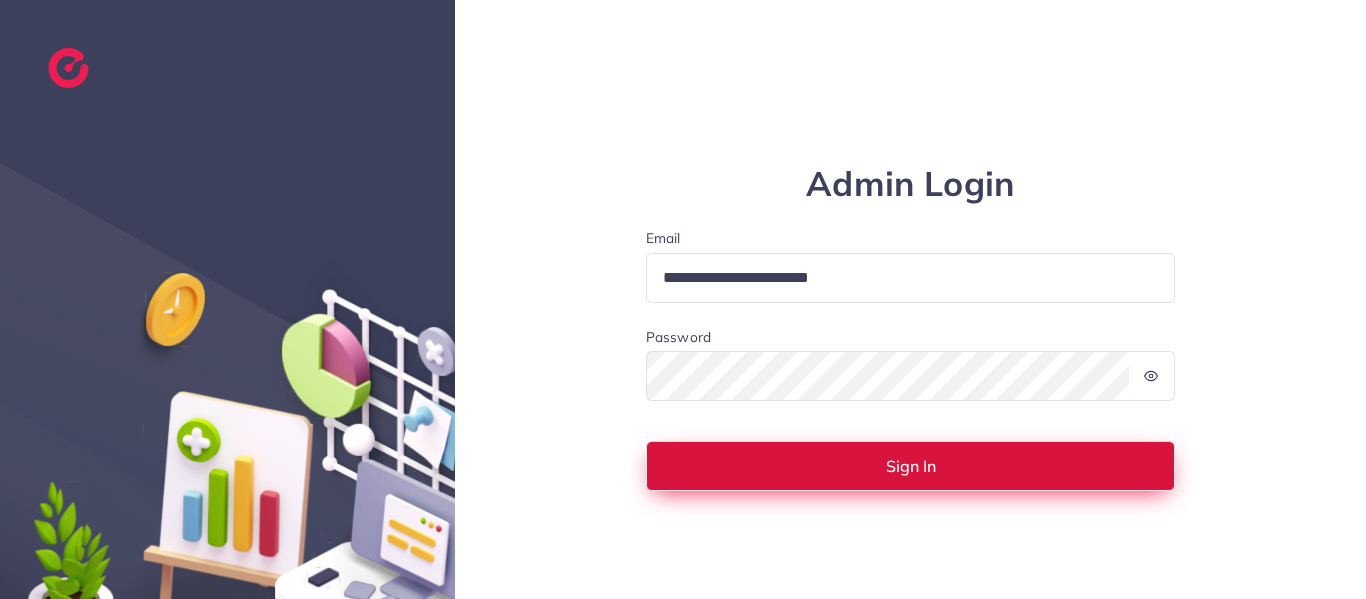 click on "Sign In" at bounding box center (911, 466) 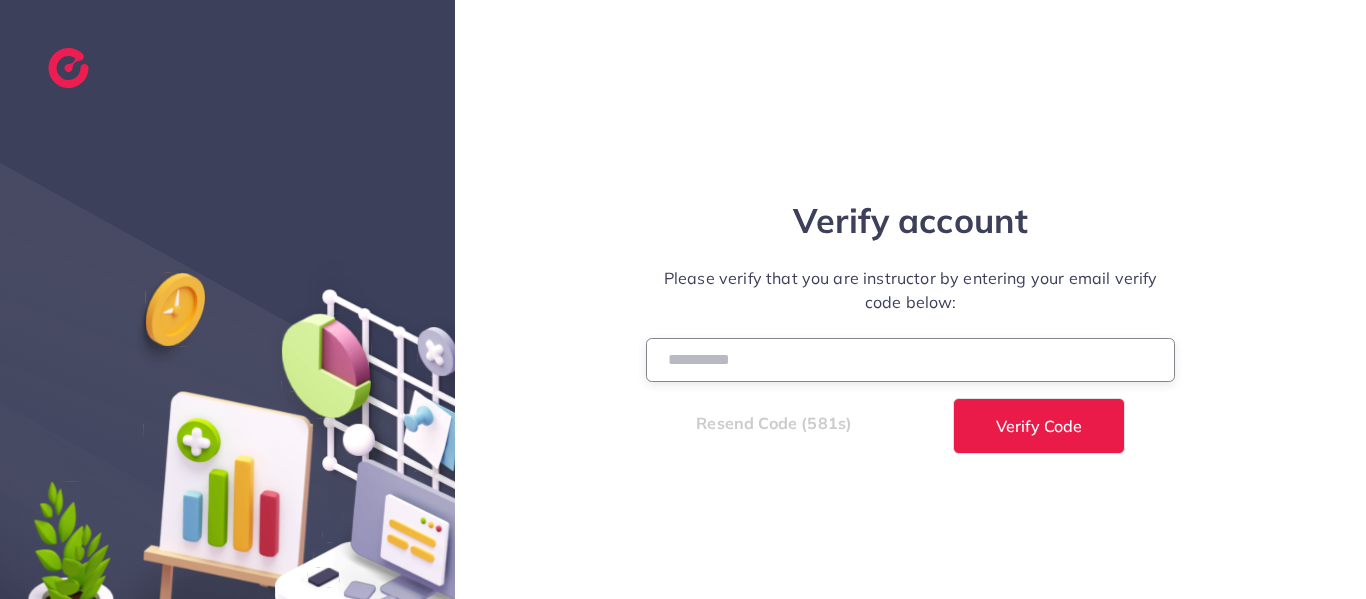 click at bounding box center (911, 359) 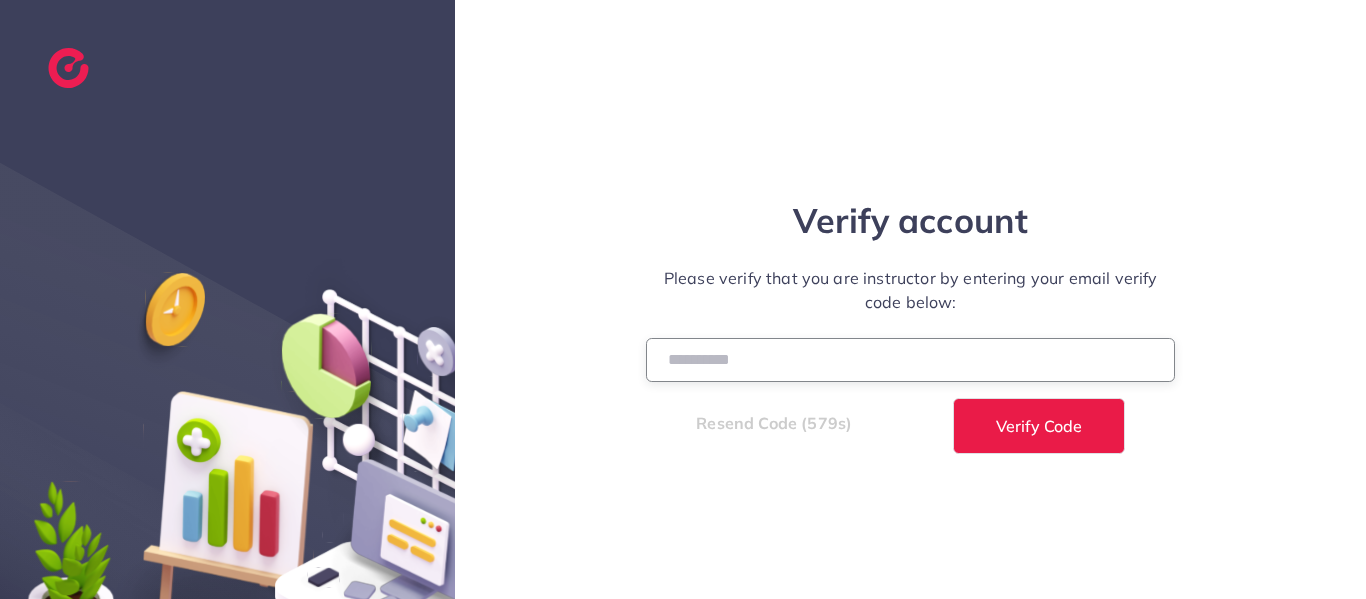 type on "******" 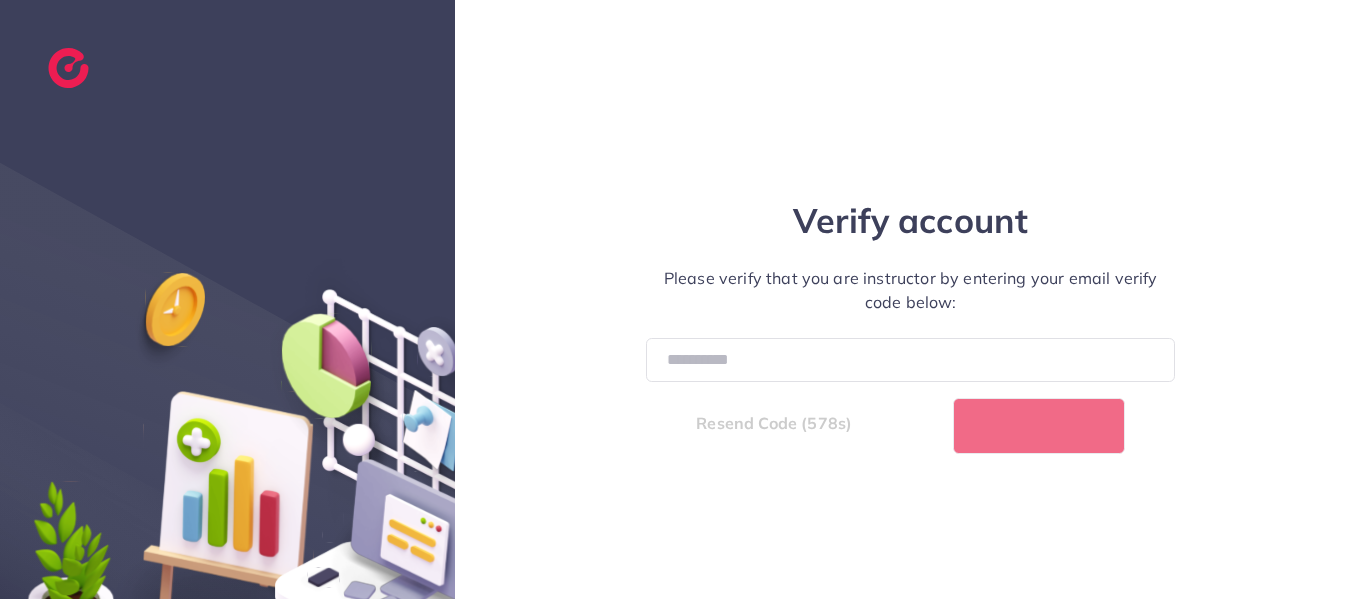 select on "*" 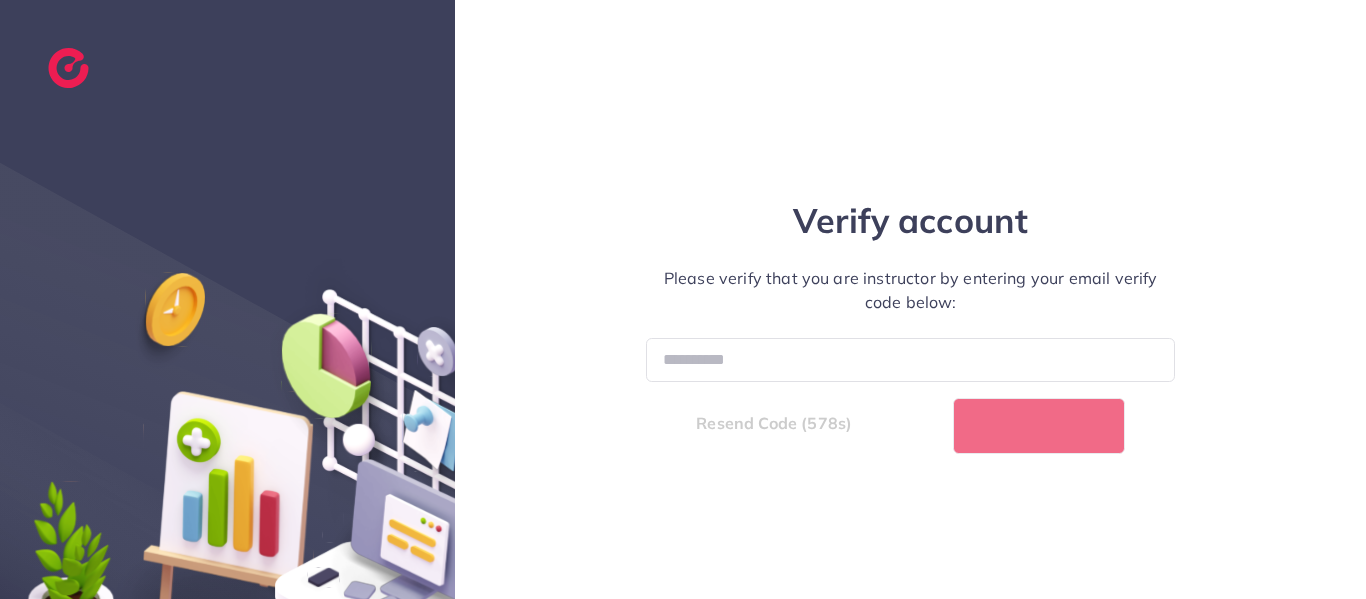 select on "****" 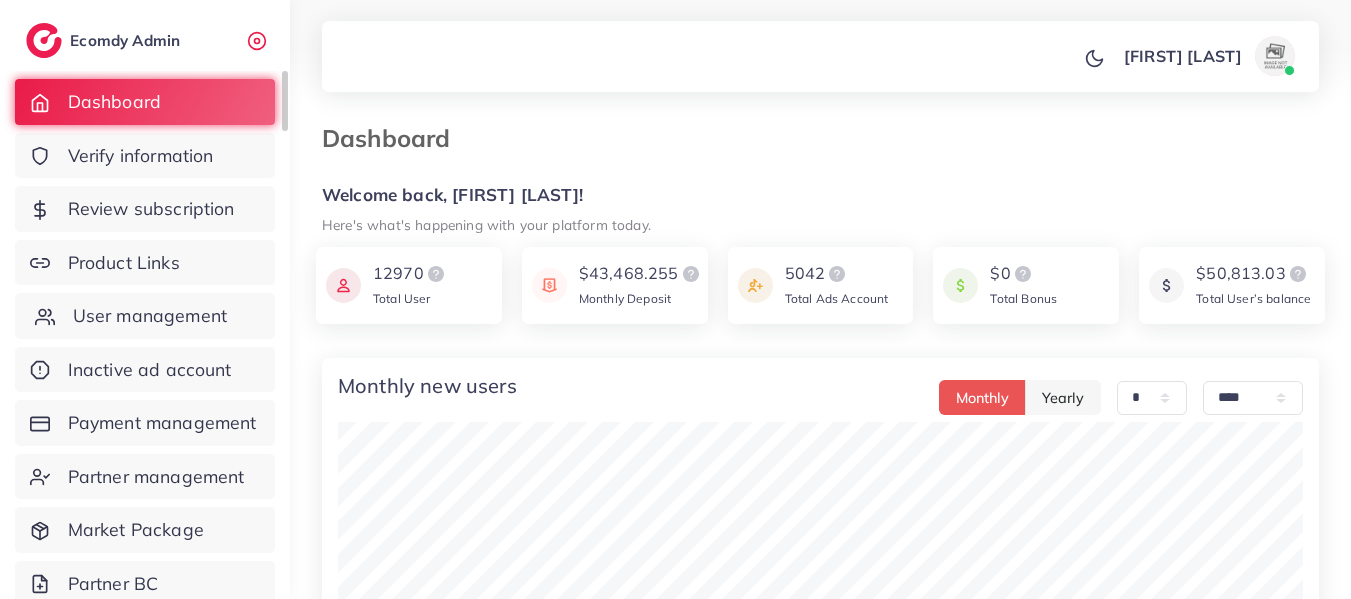 click on "User management" at bounding box center [150, 316] 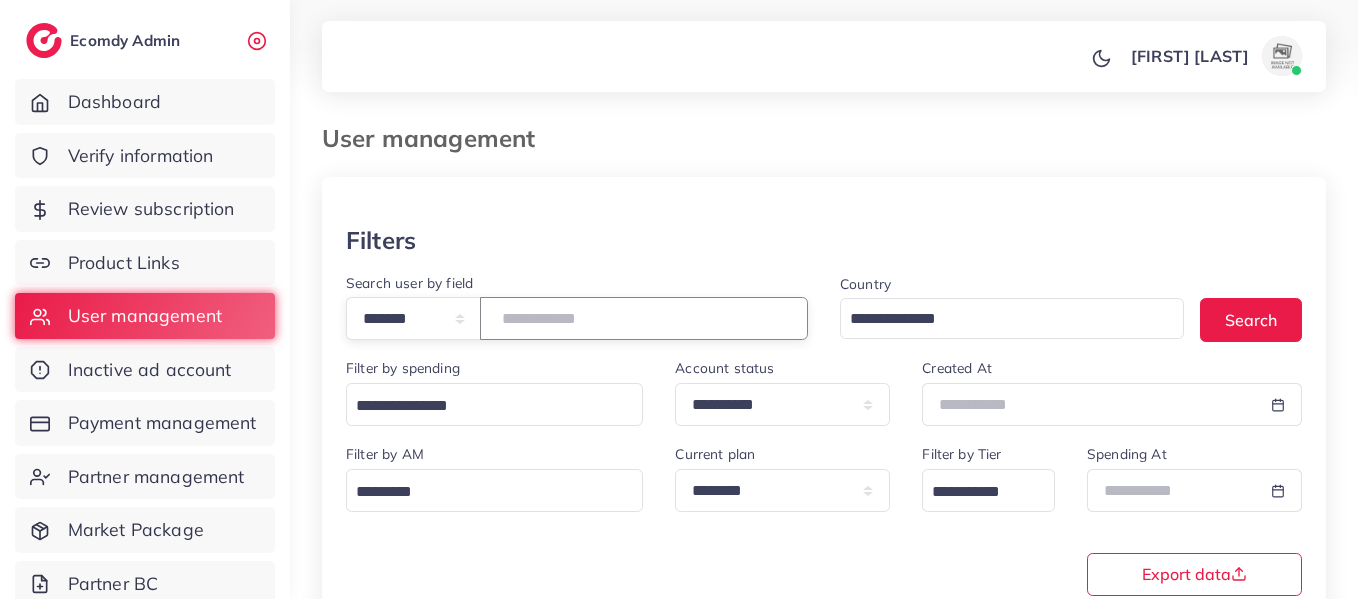 click at bounding box center (644, 318) 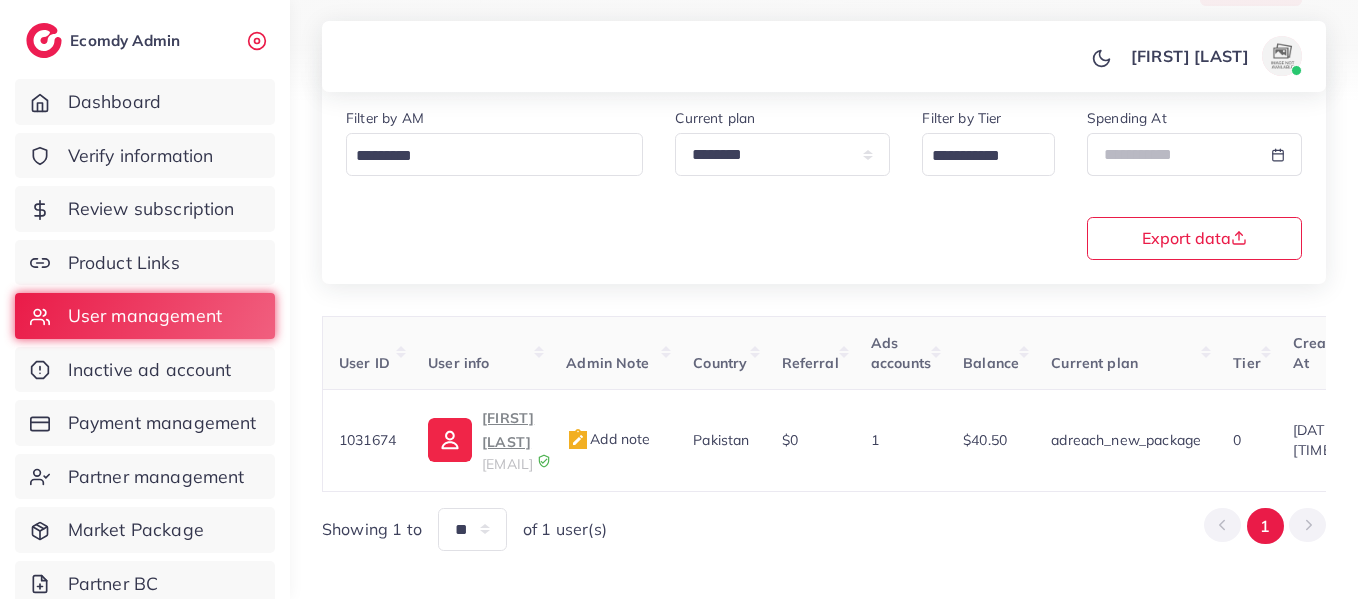scroll, scrollTop: 330, scrollLeft: 0, axis: vertical 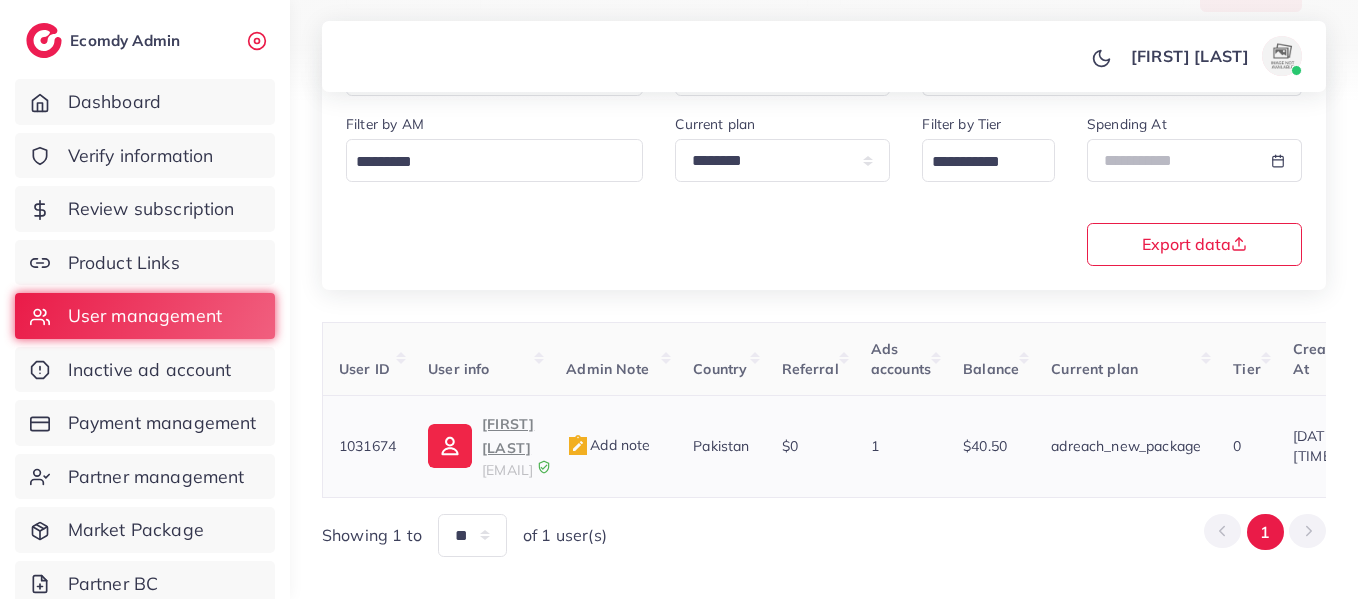 click on "1" at bounding box center (901, 446) 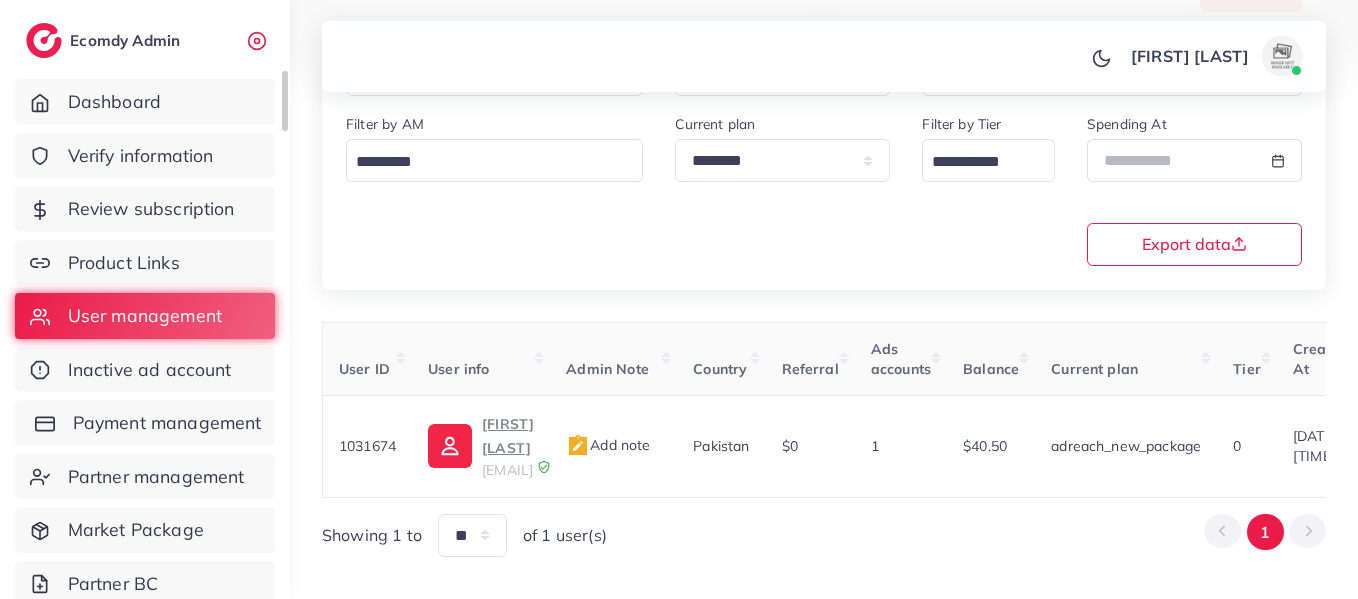 click on "Payment management" at bounding box center (145, 423) 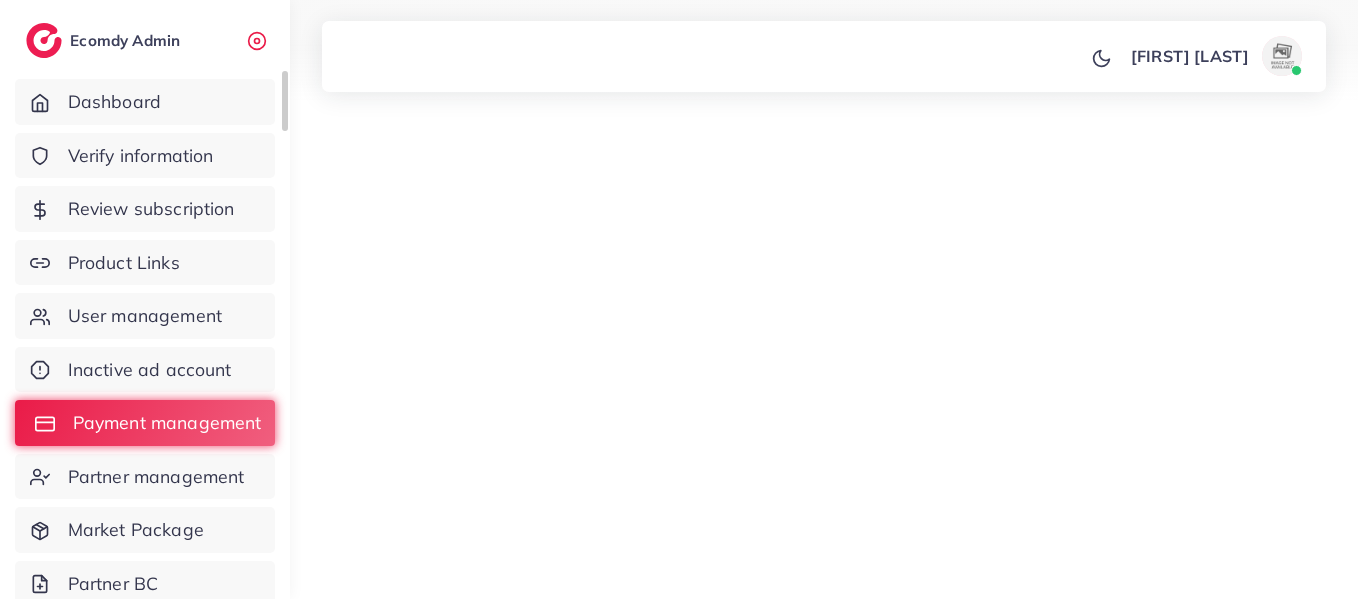 scroll, scrollTop: 0, scrollLeft: 0, axis: both 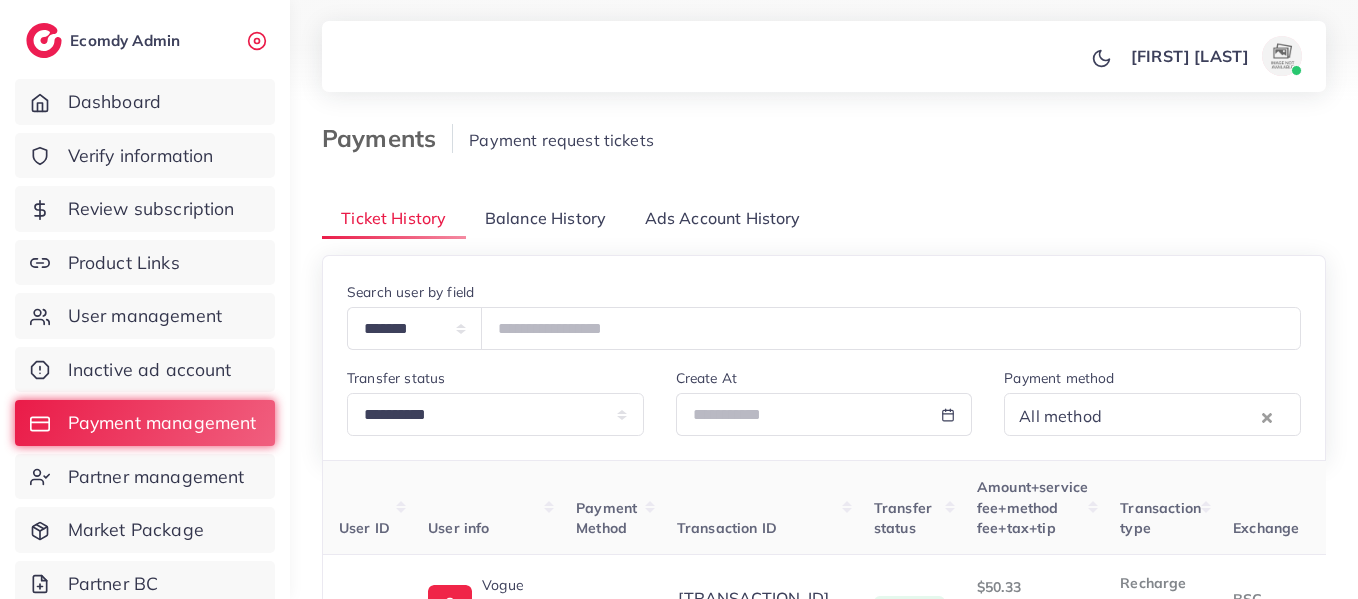 click on "Balance History" at bounding box center [545, 218] 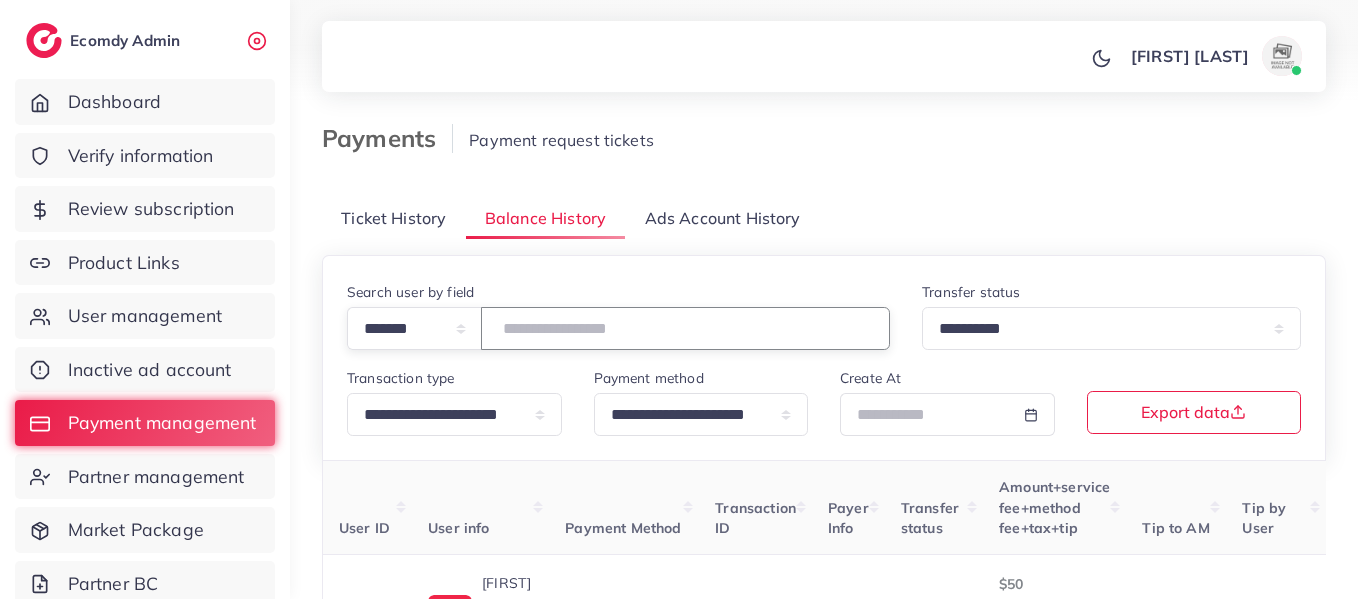 click at bounding box center (685, 328) 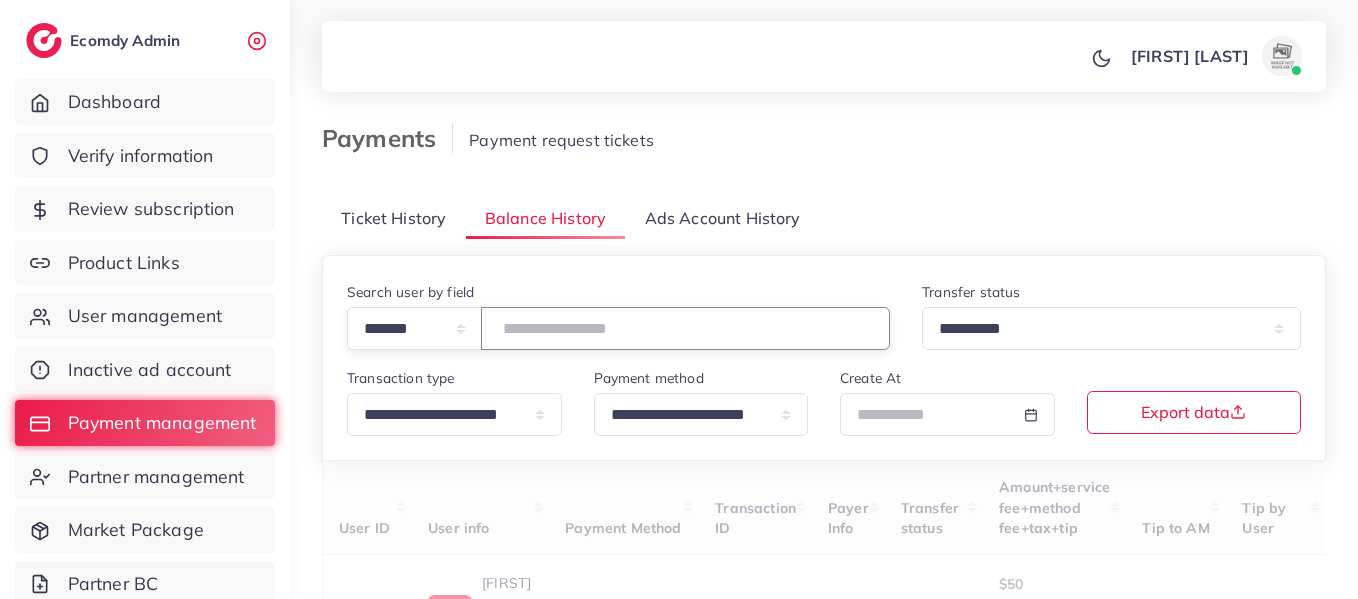 type on "*******" 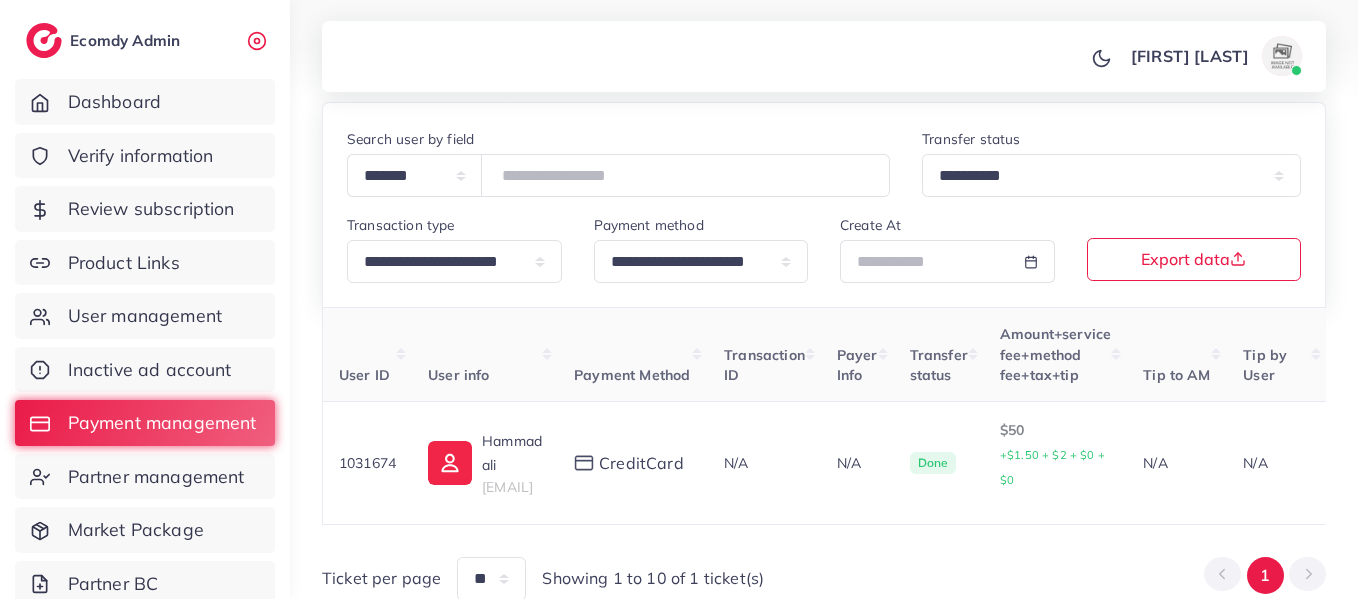 scroll, scrollTop: 248, scrollLeft: 0, axis: vertical 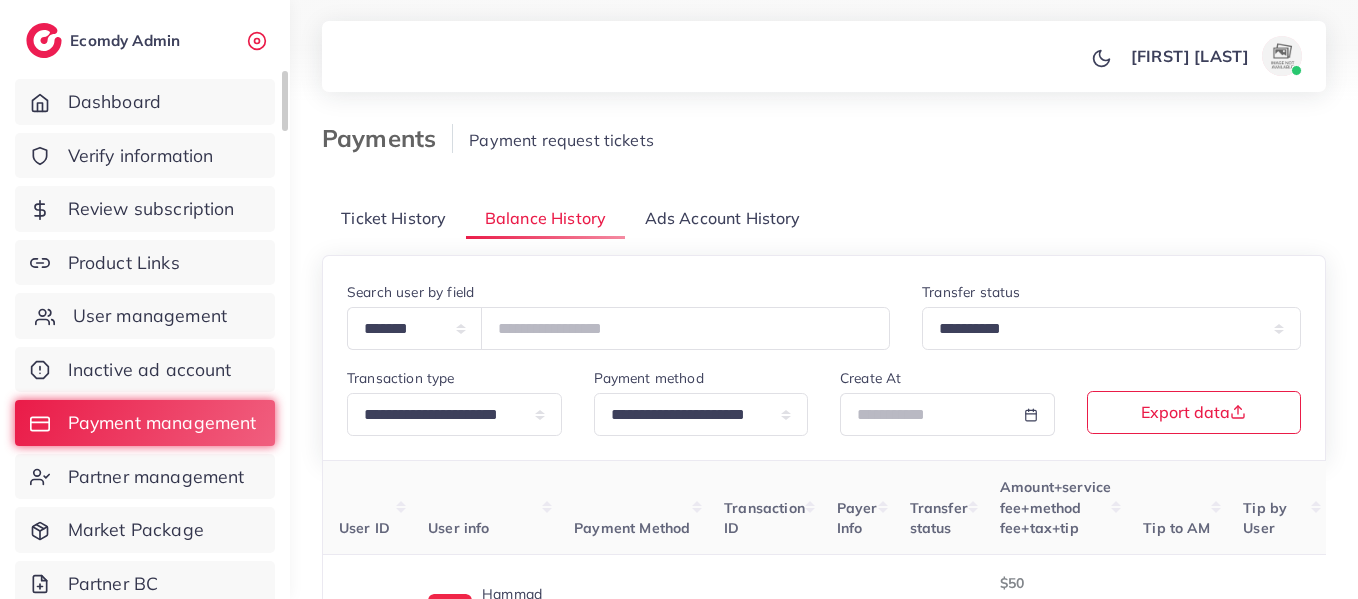 click on "User management" at bounding box center [150, 316] 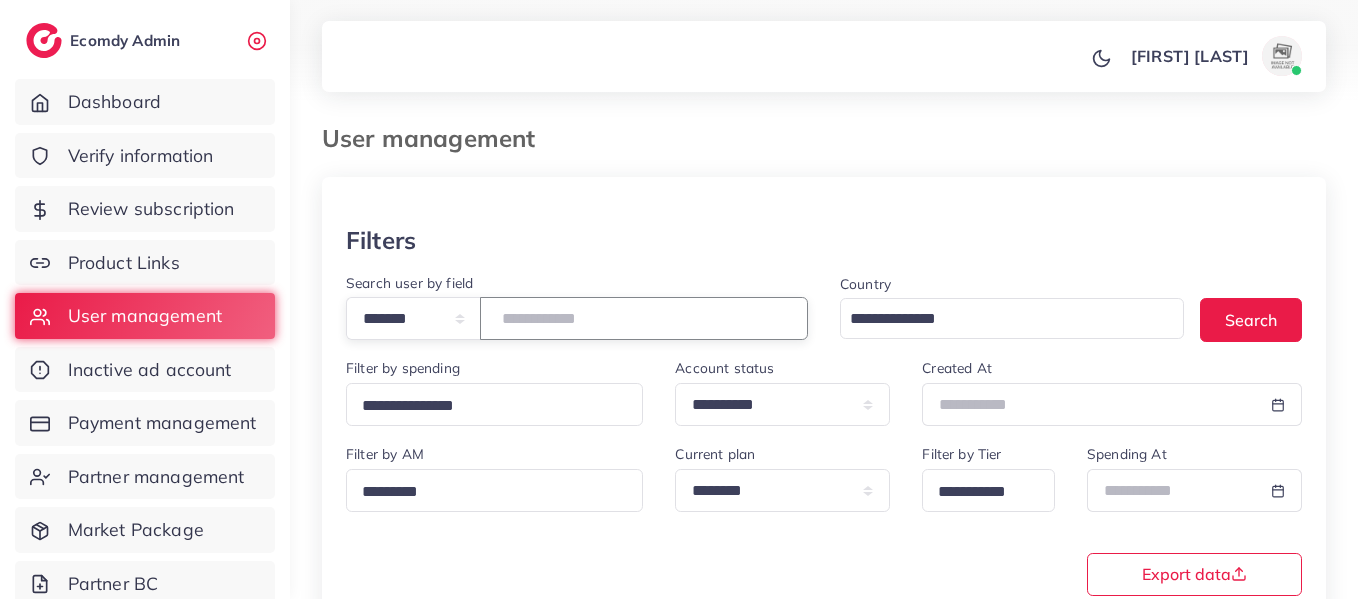 click at bounding box center [644, 318] 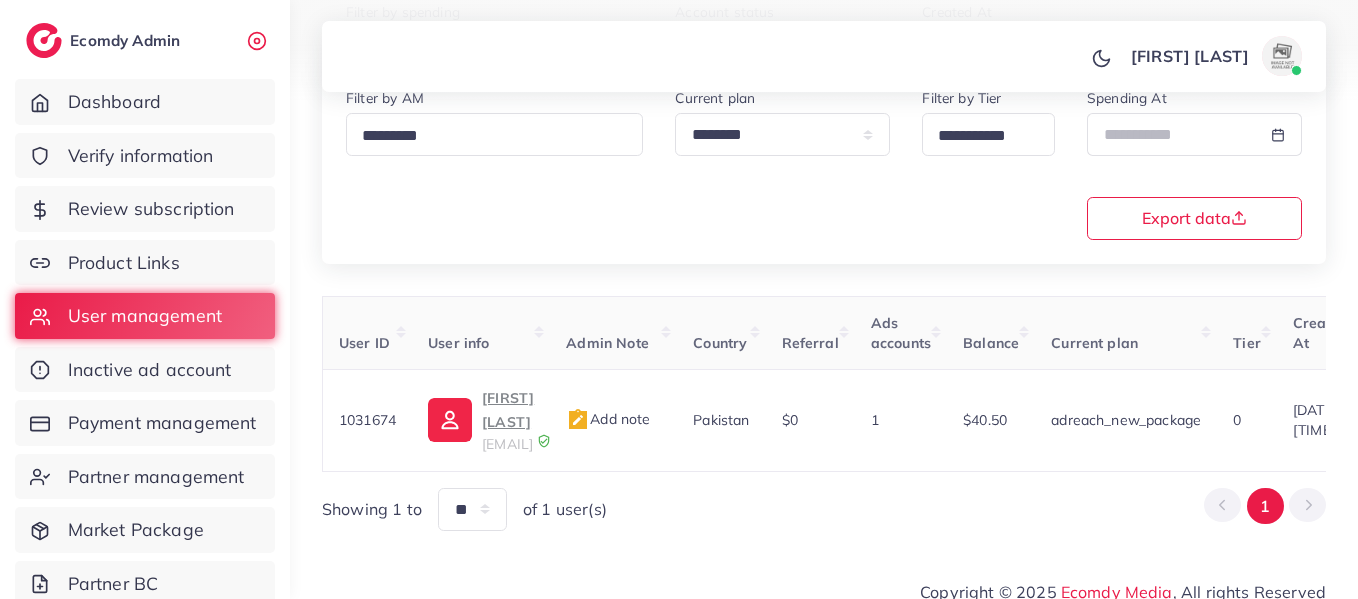 scroll, scrollTop: 358, scrollLeft: 0, axis: vertical 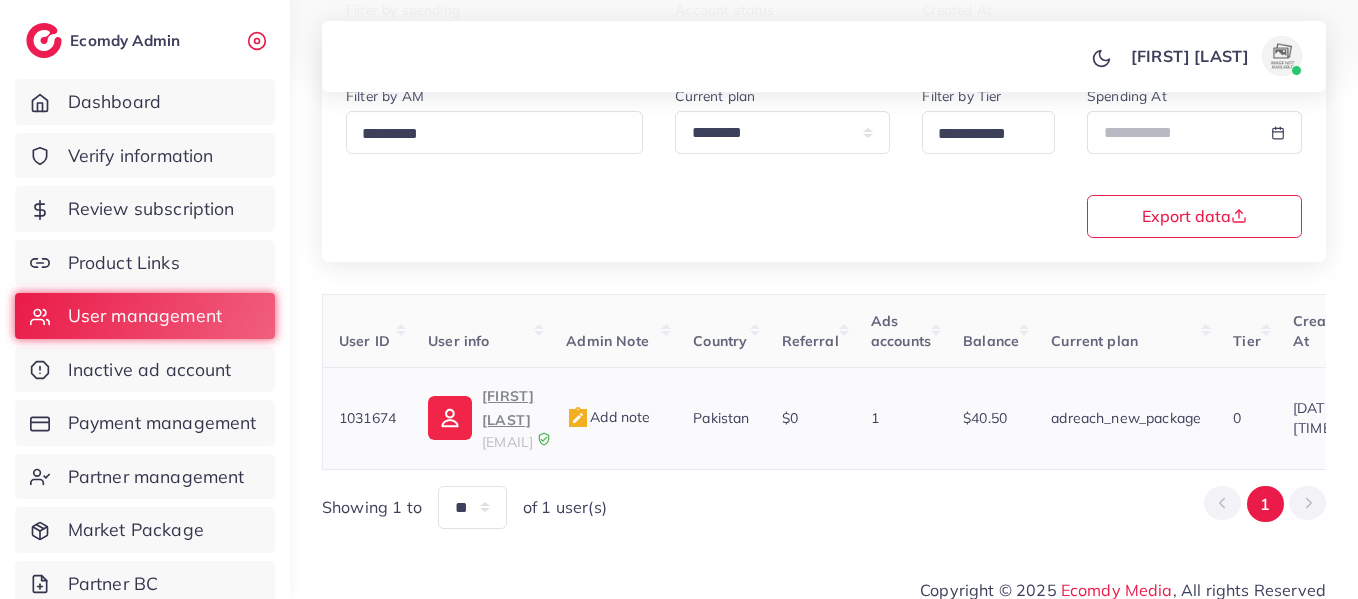 click on "hammad ali" at bounding box center (508, 408) 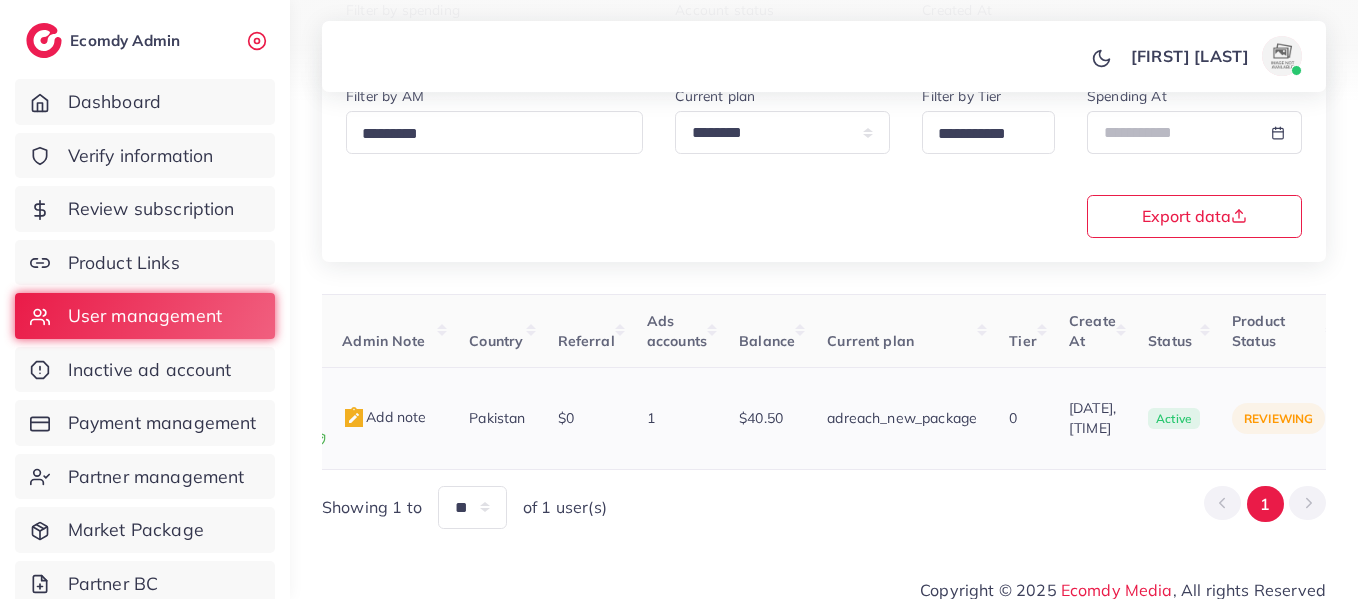 scroll, scrollTop: 0, scrollLeft: 677, axis: horizontal 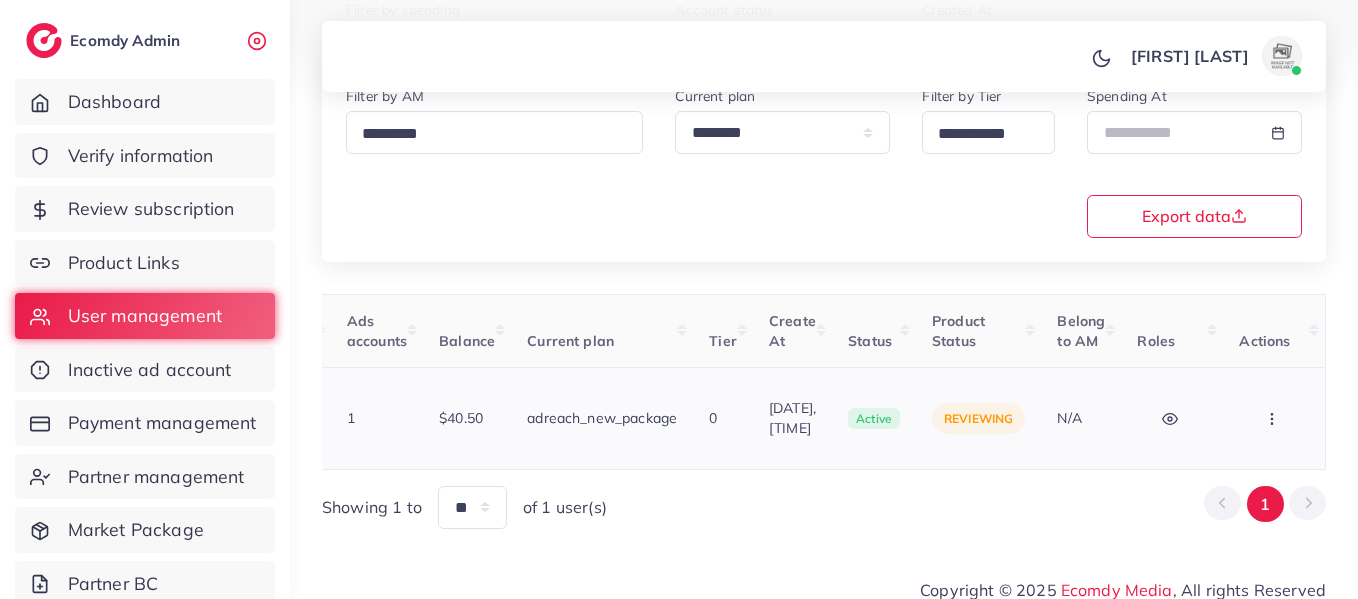 click 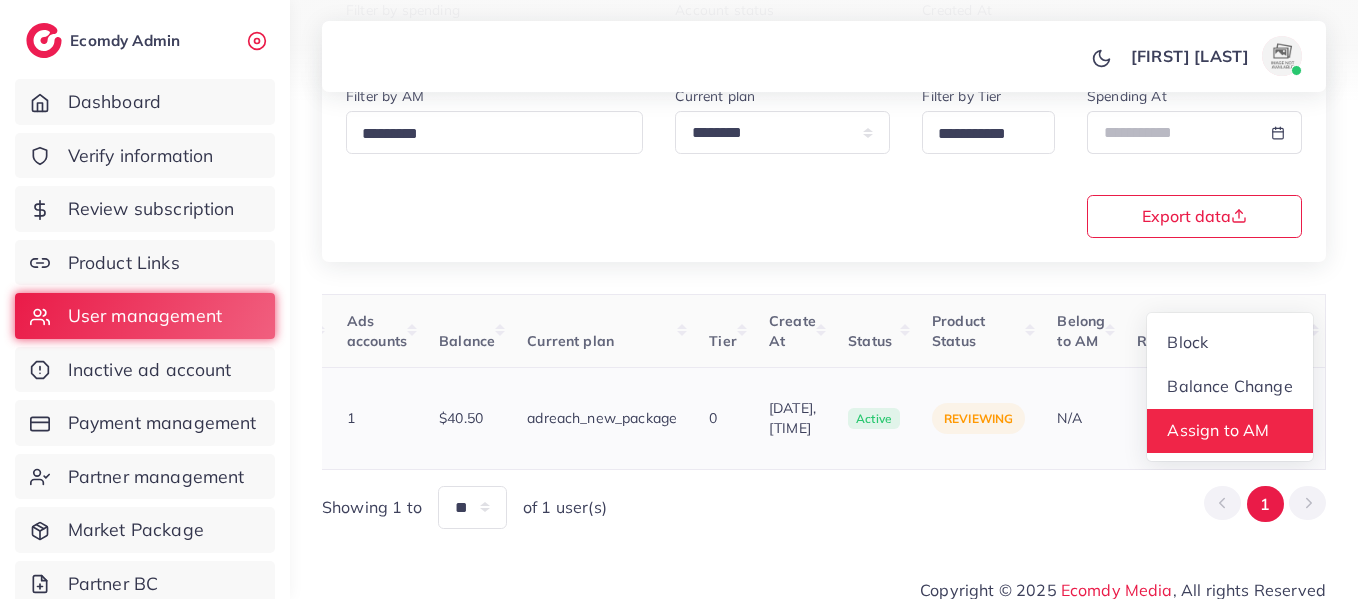 click on "Assign to AM" at bounding box center (1219, 430) 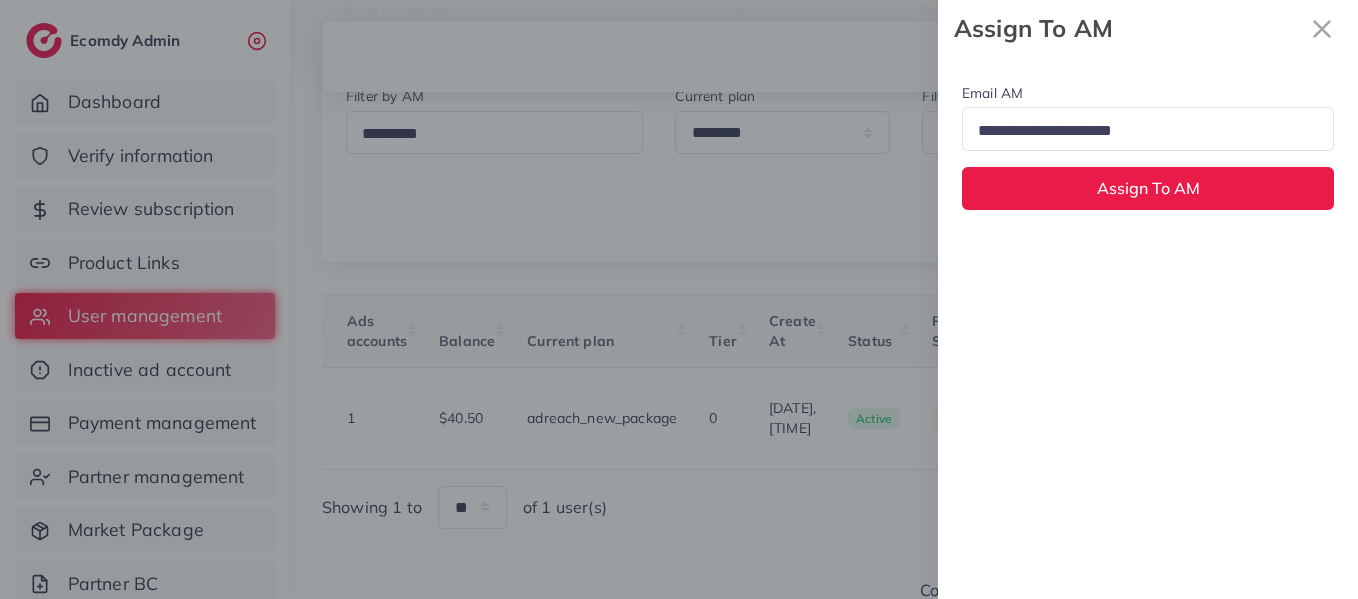 click at bounding box center [1139, 131] 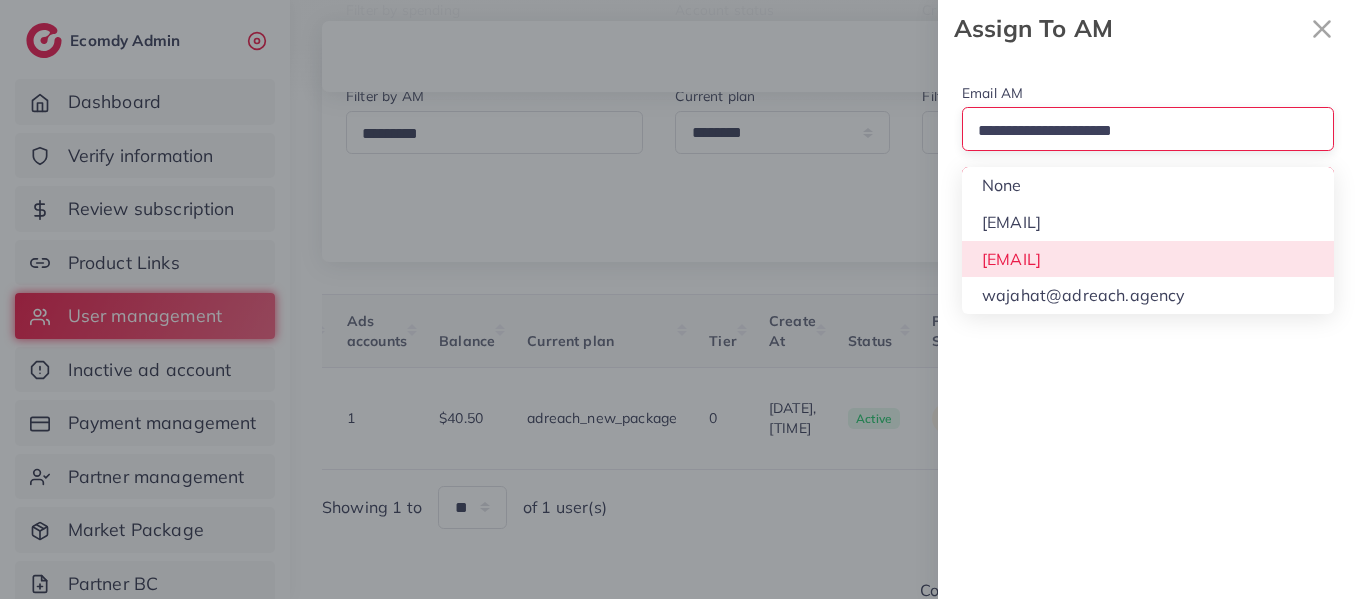 click on "Email AM            Loading...
None
hadibaaslam@gmail.com
natashashahid163@gmail.com
wajahat@adreach.agency
Assign To AM" at bounding box center (1148, 328) 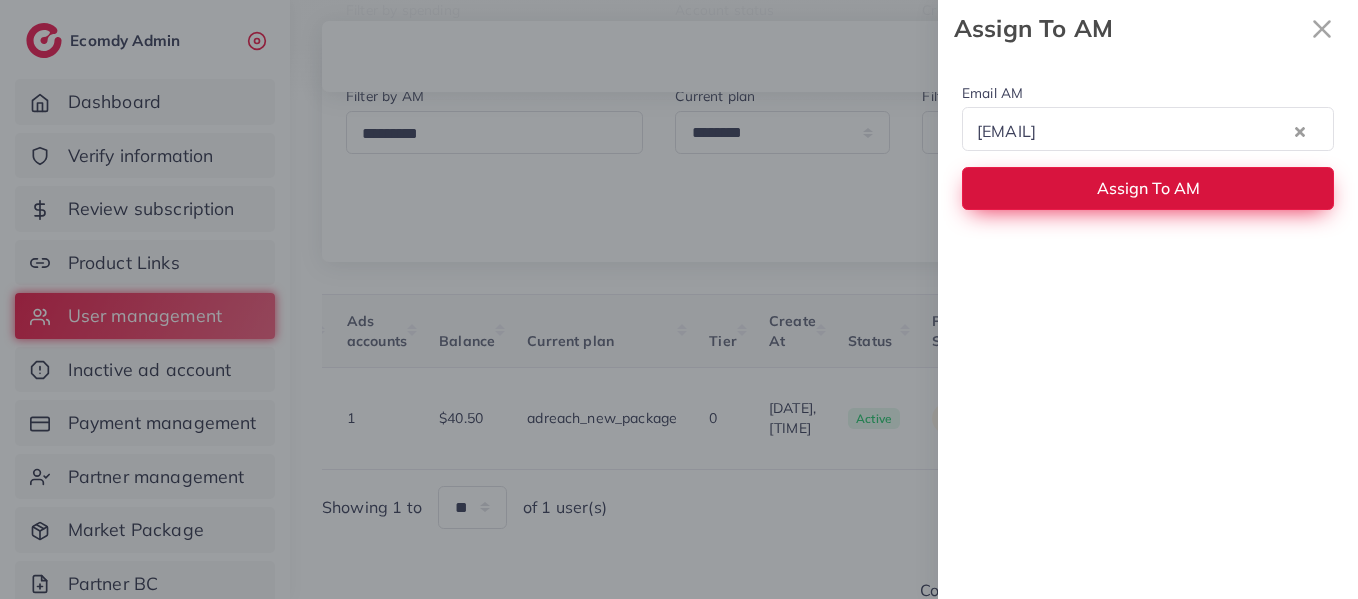 click on "Assign To AM" at bounding box center [1148, 188] 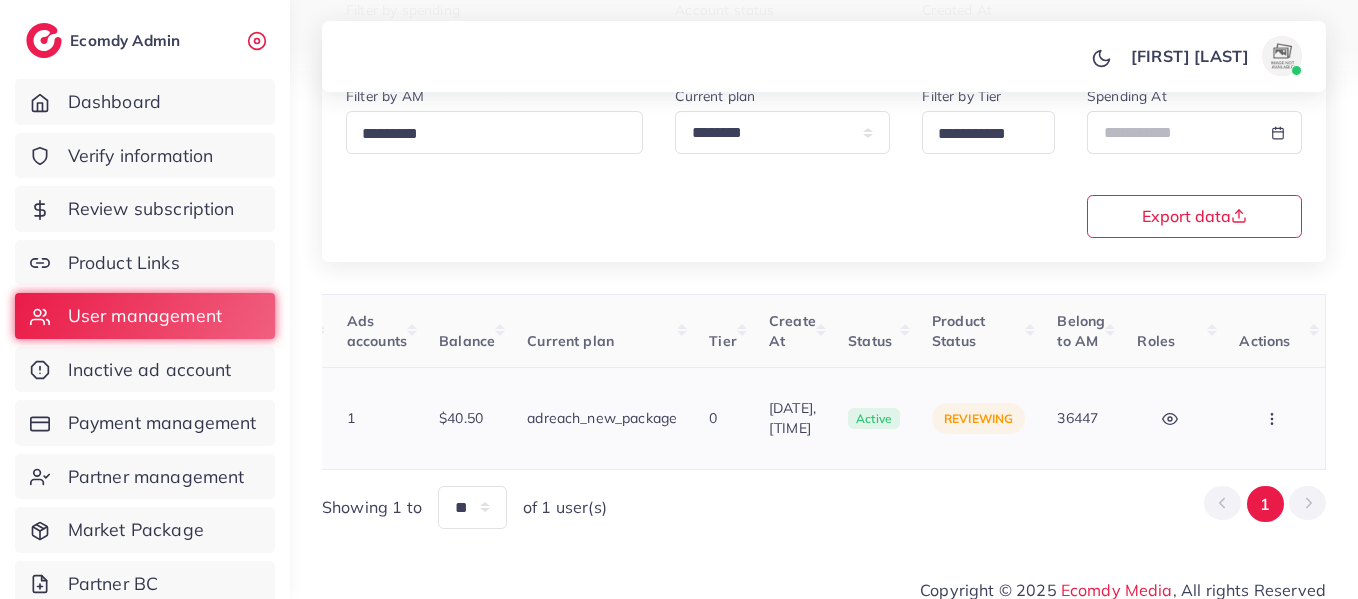scroll, scrollTop: 0, scrollLeft: 0, axis: both 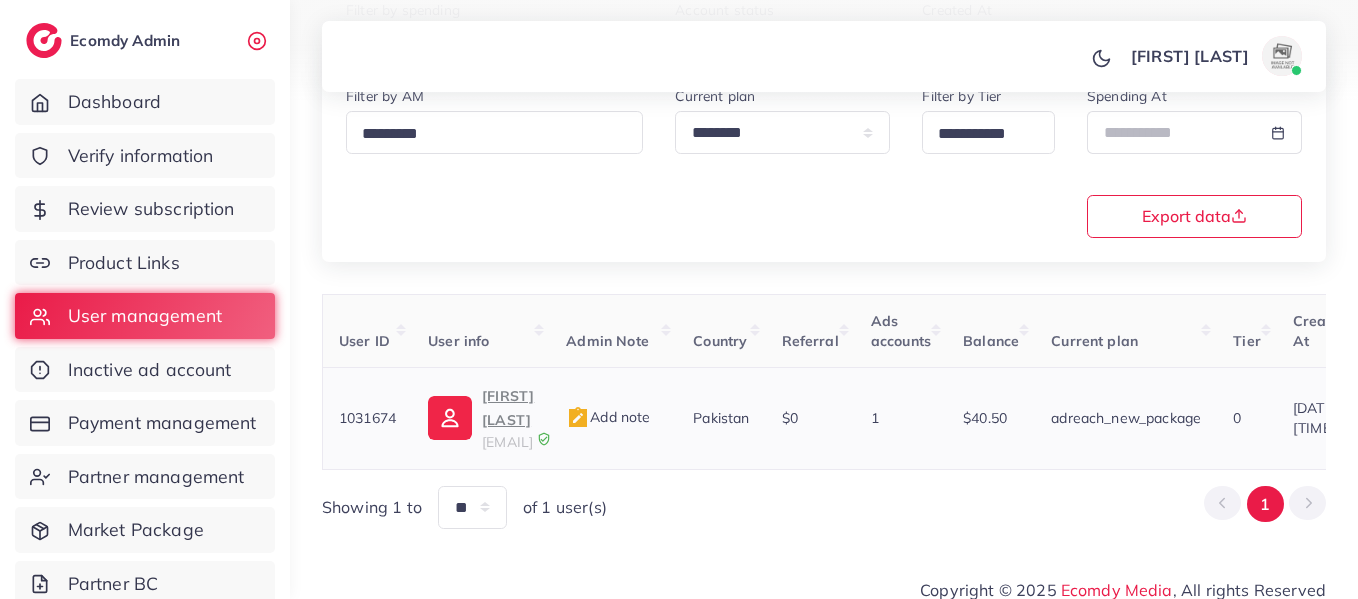 click on "hammad ali" at bounding box center [508, 408] 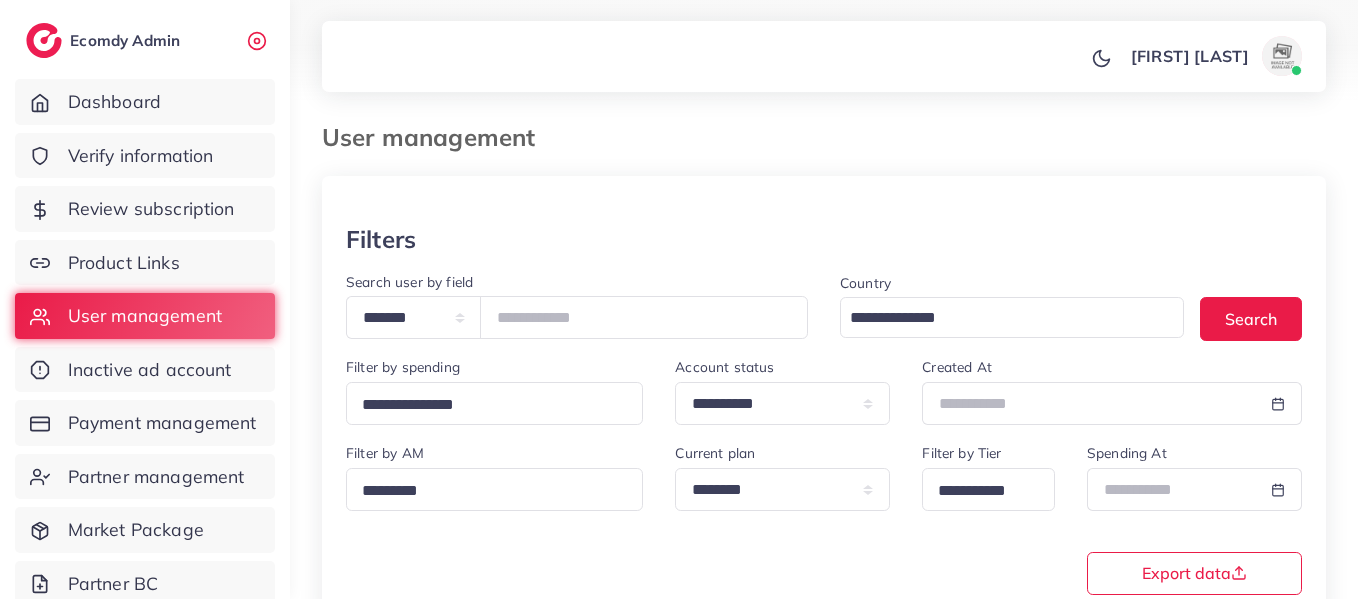 scroll, scrollTop: 0, scrollLeft: 0, axis: both 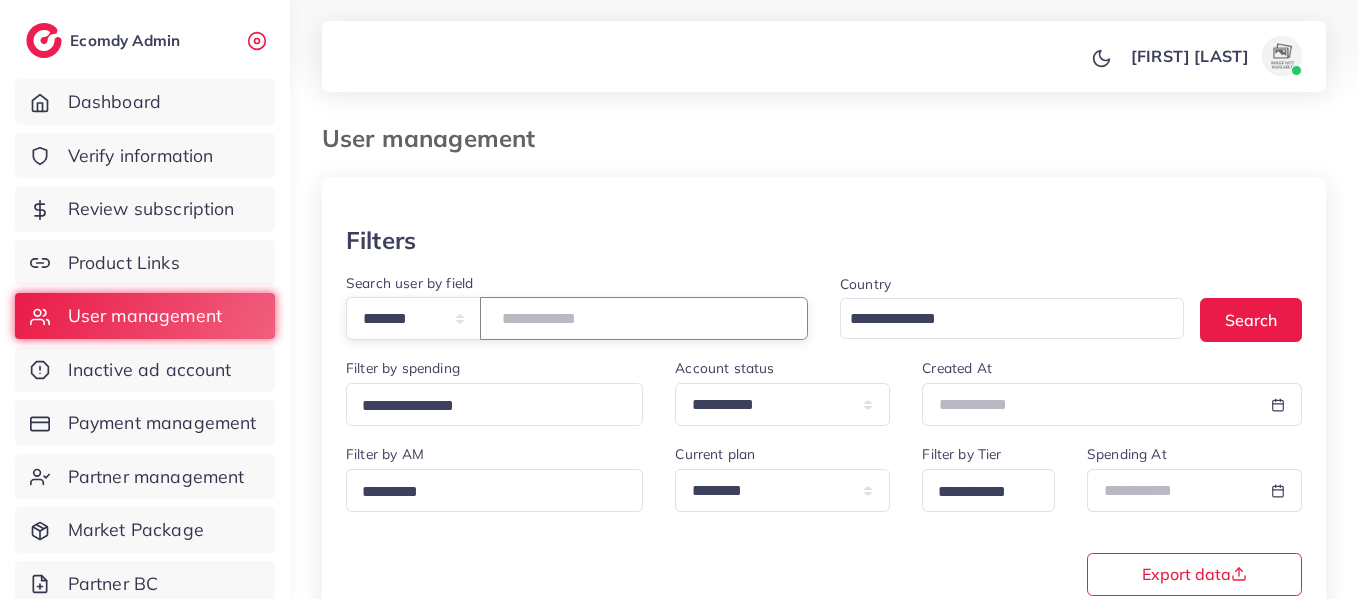 click on "*******" at bounding box center [644, 318] 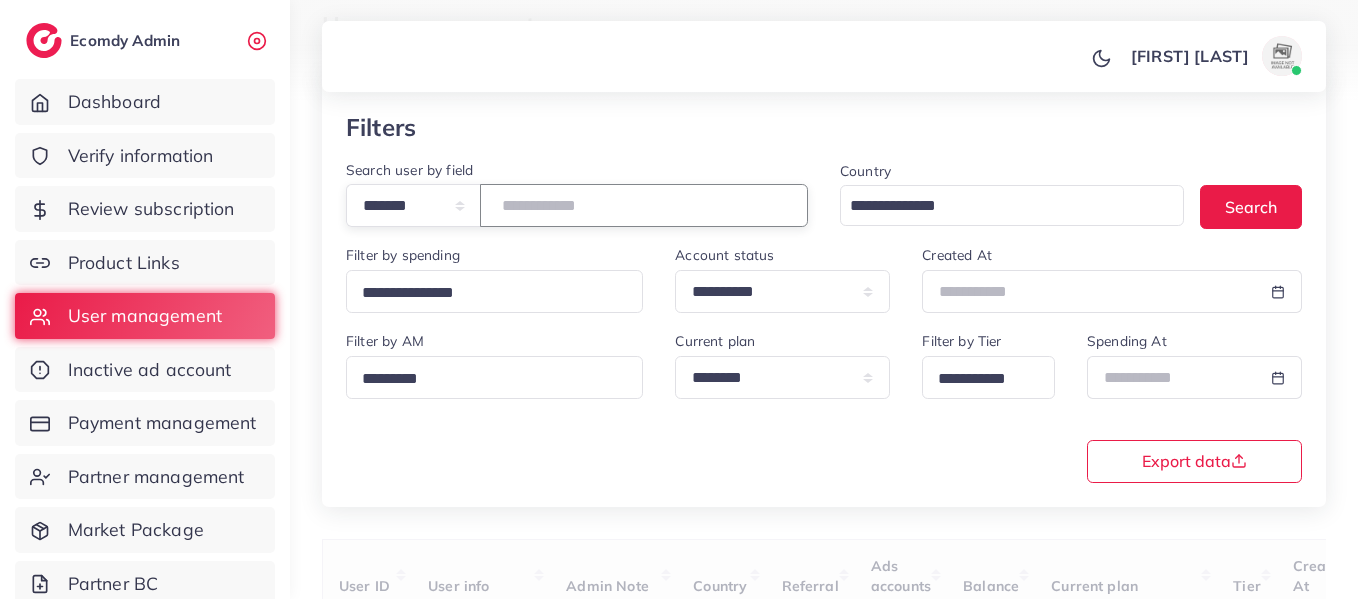 scroll, scrollTop: 358, scrollLeft: 0, axis: vertical 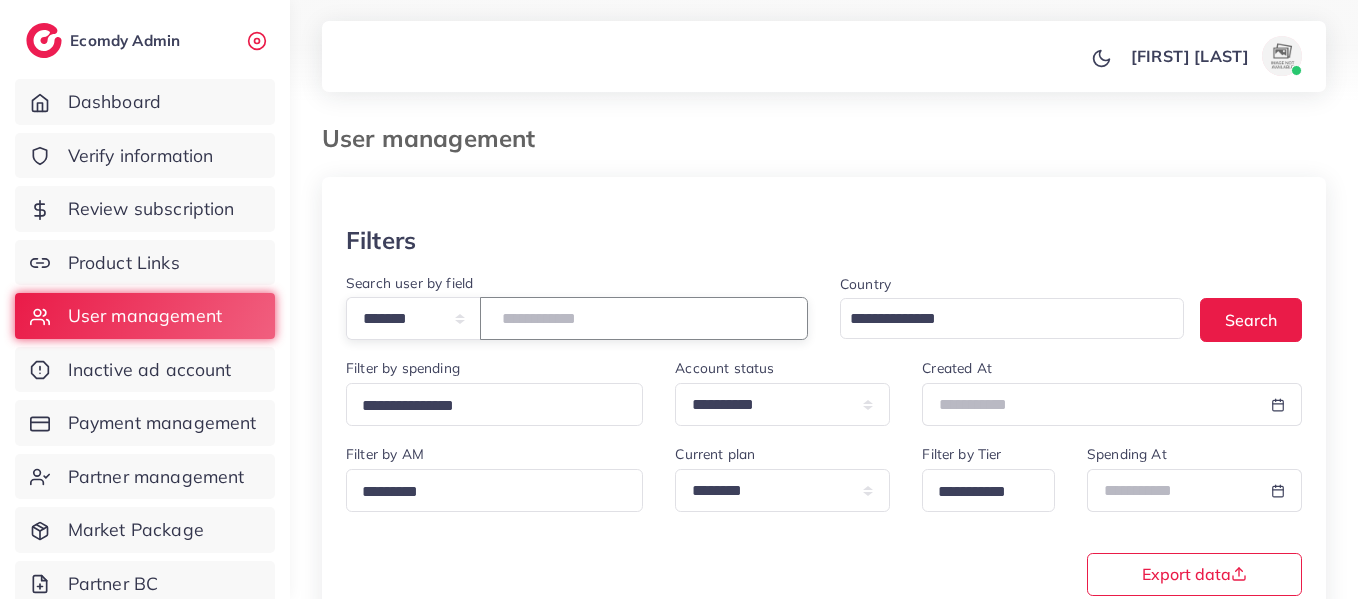 click on "*******" at bounding box center [644, 318] 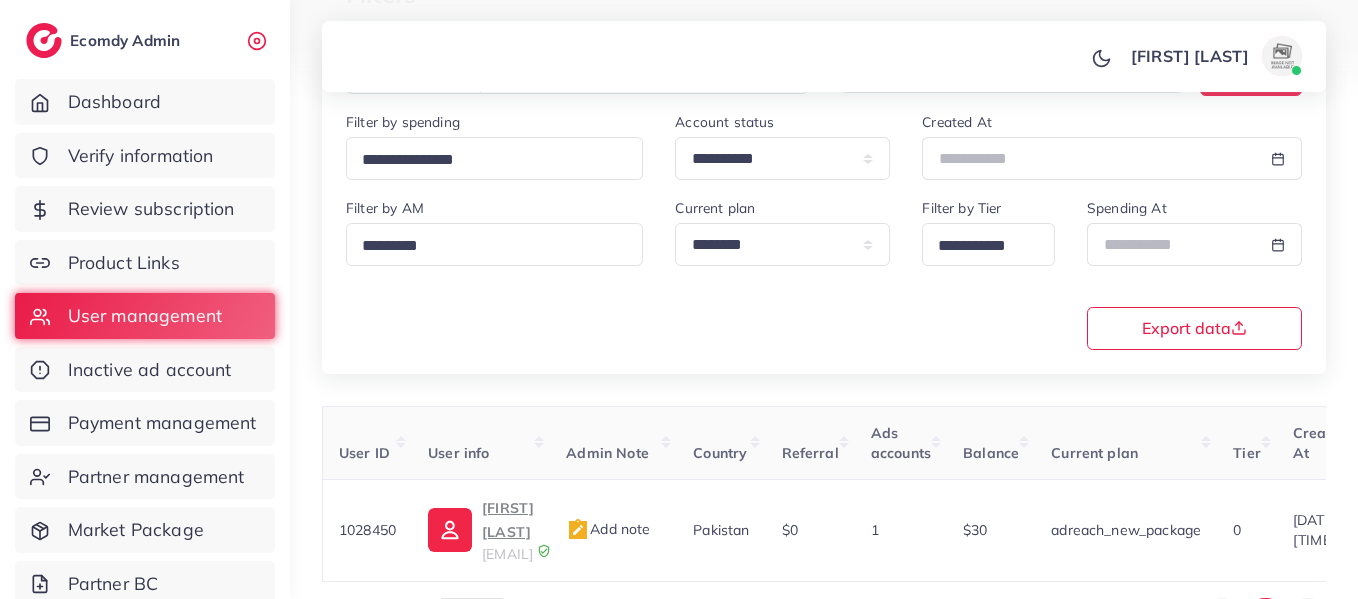 scroll, scrollTop: 358, scrollLeft: 0, axis: vertical 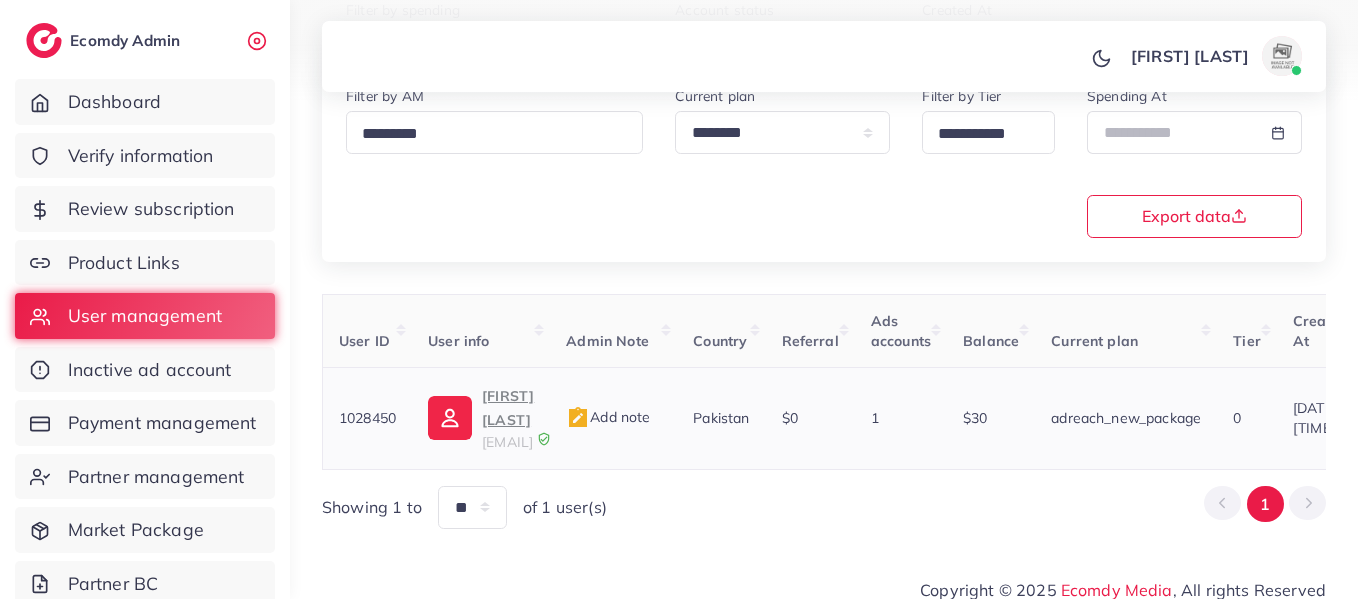 click on "Qaisar Abbas" at bounding box center (508, 408) 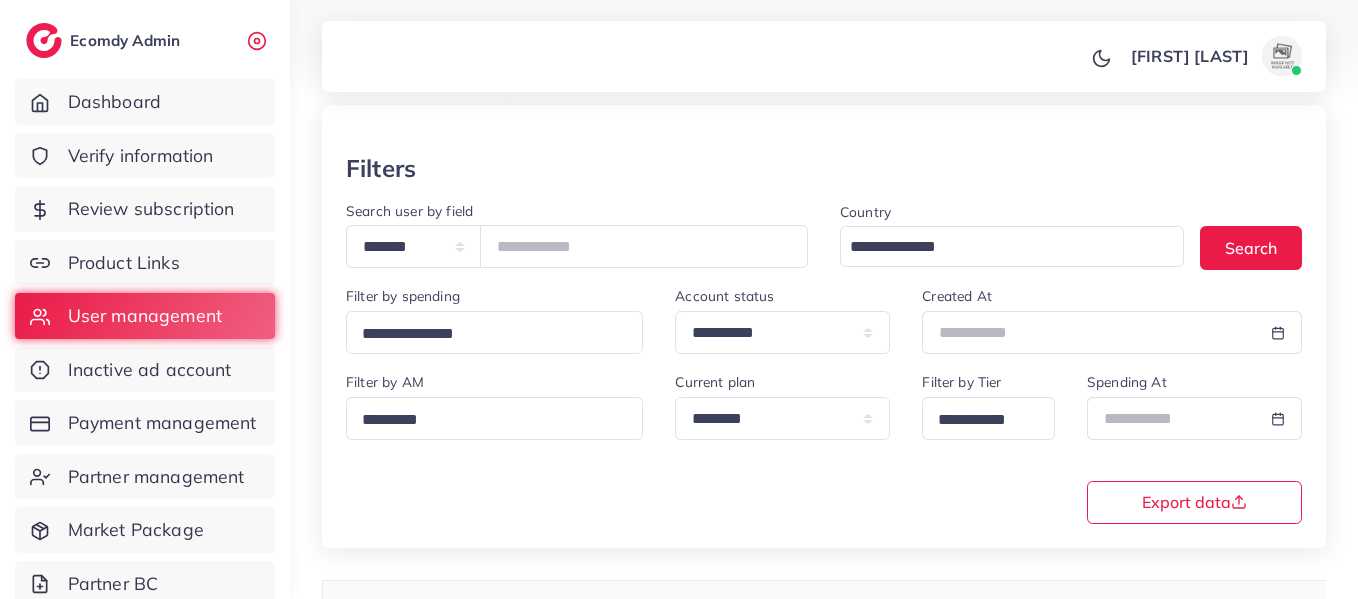 scroll, scrollTop: 0, scrollLeft: 0, axis: both 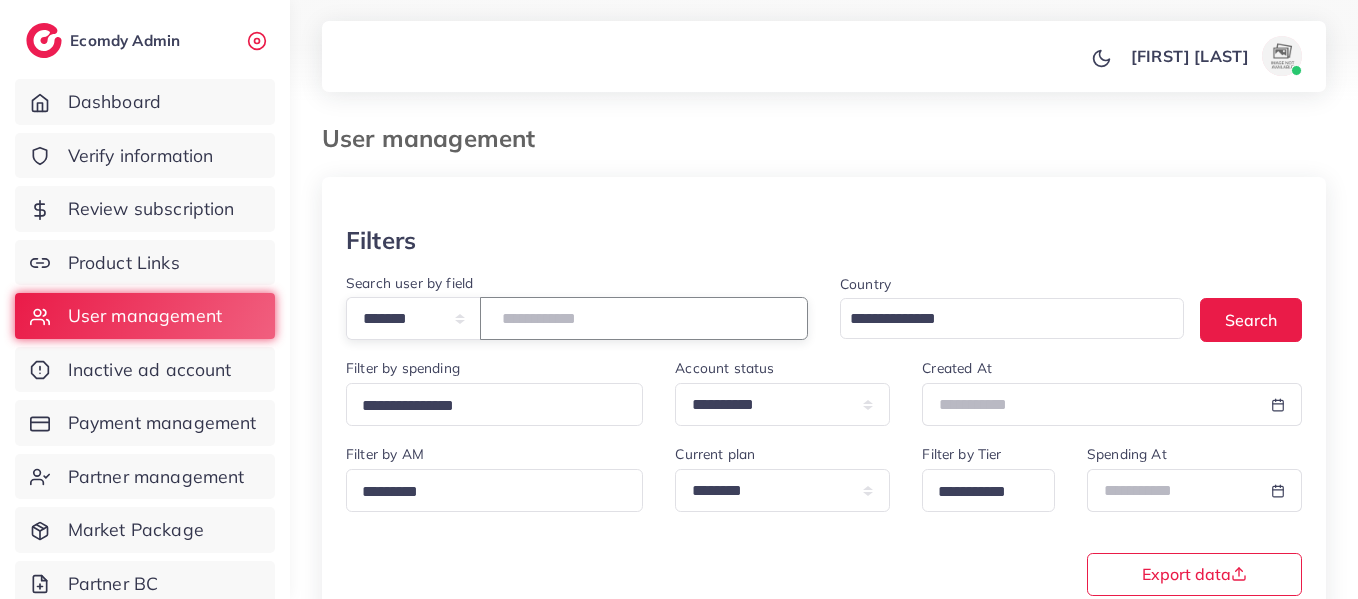 click on "*******" at bounding box center [644, 318] 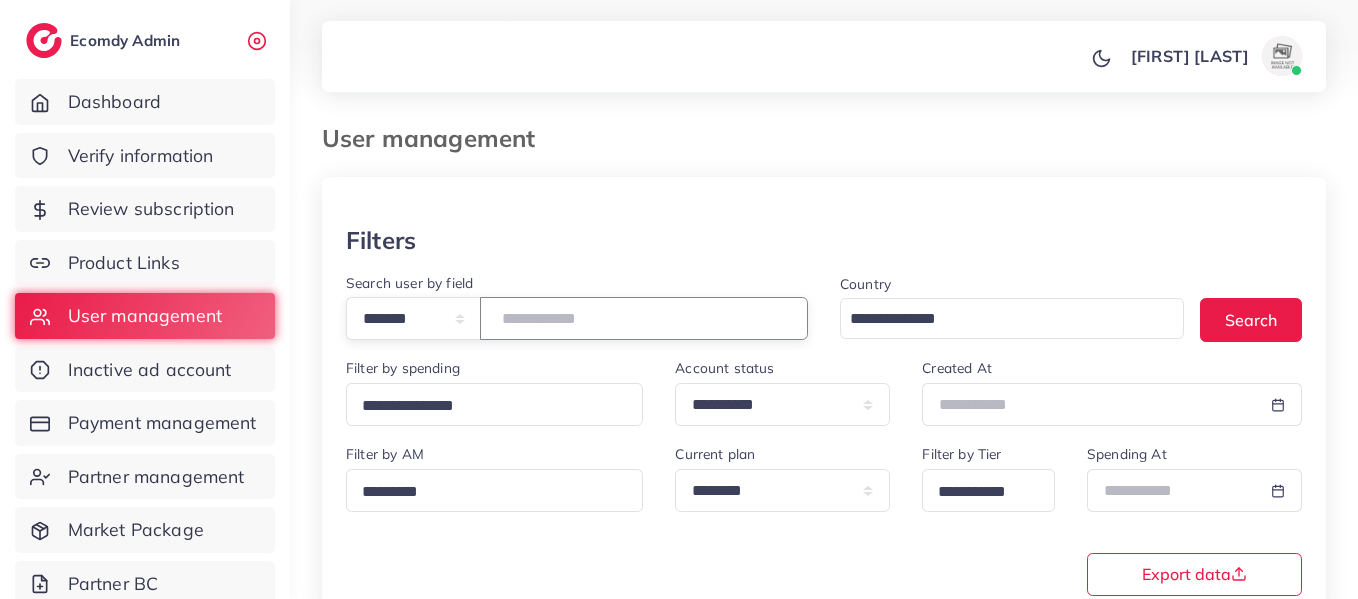 type on "*******" 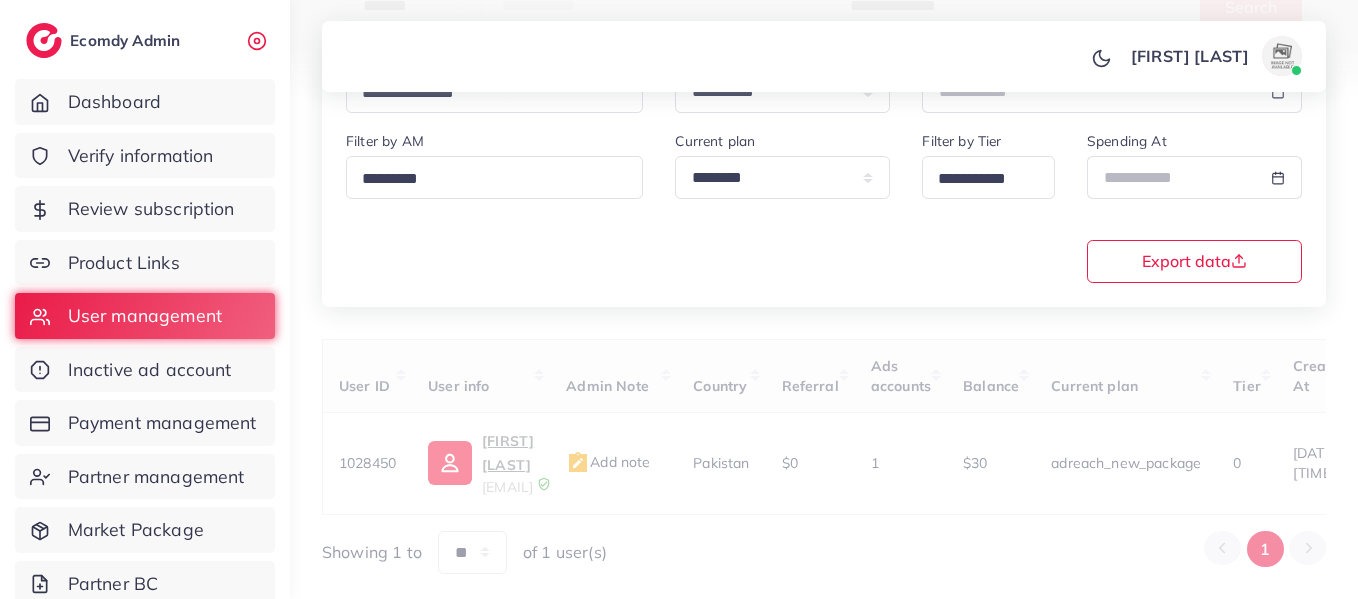 scroll, scrollTop: 358, scrollLeft: 0, axis: vertical 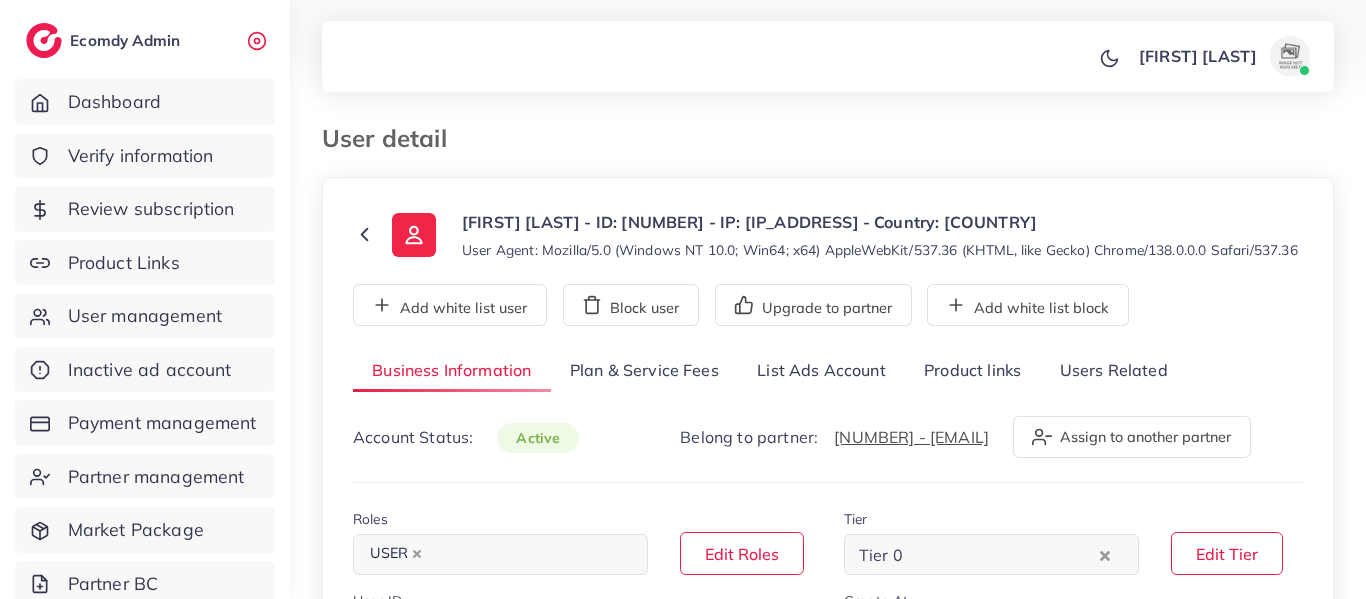 select on "********" 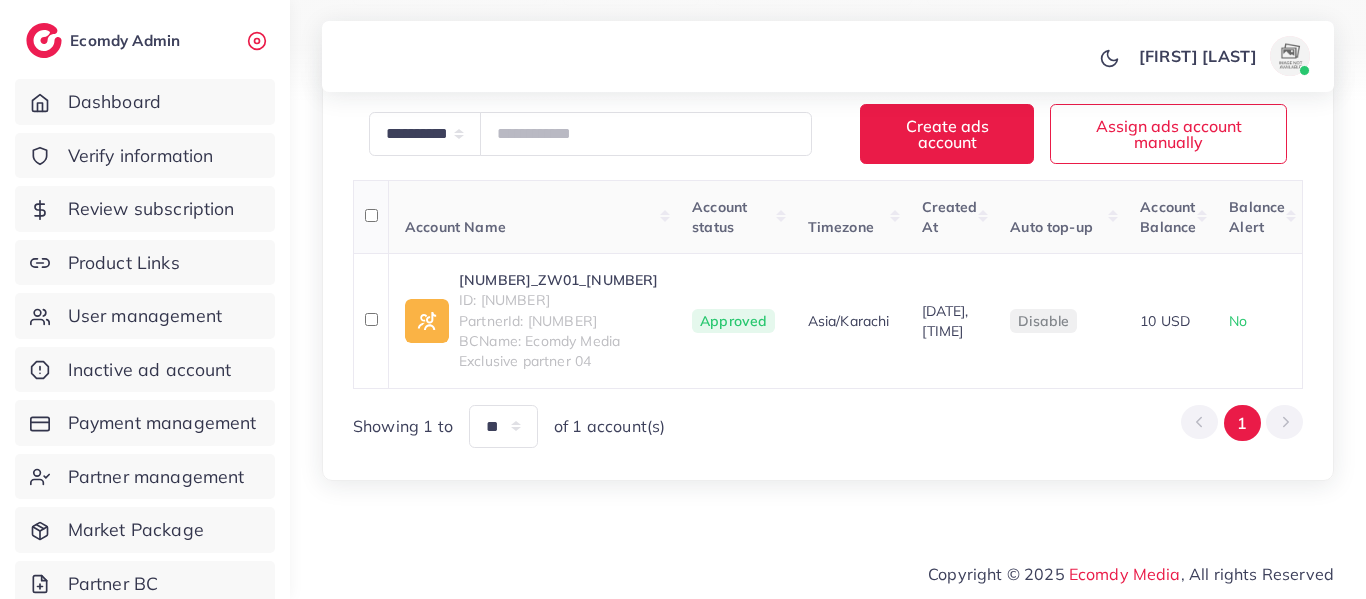 scroll, scrollTop: 375, scrollLeft: 0, axis: vertical 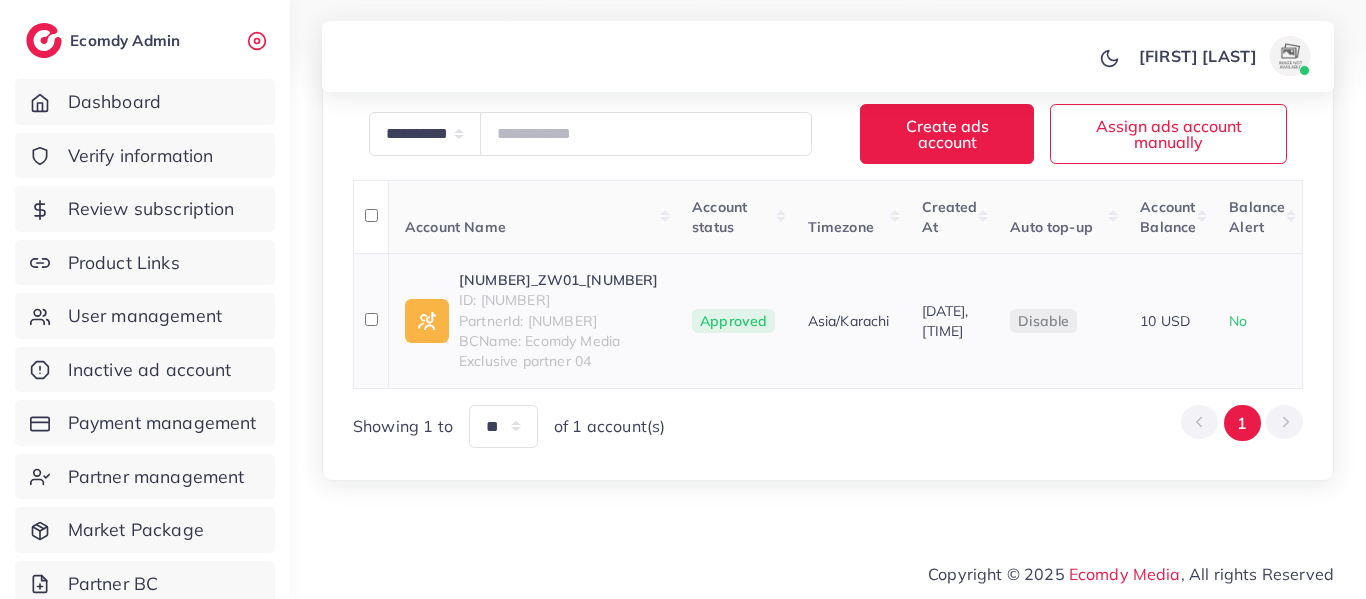 click on "ID: 7535879264429015057" at bounding box center (559, 300) 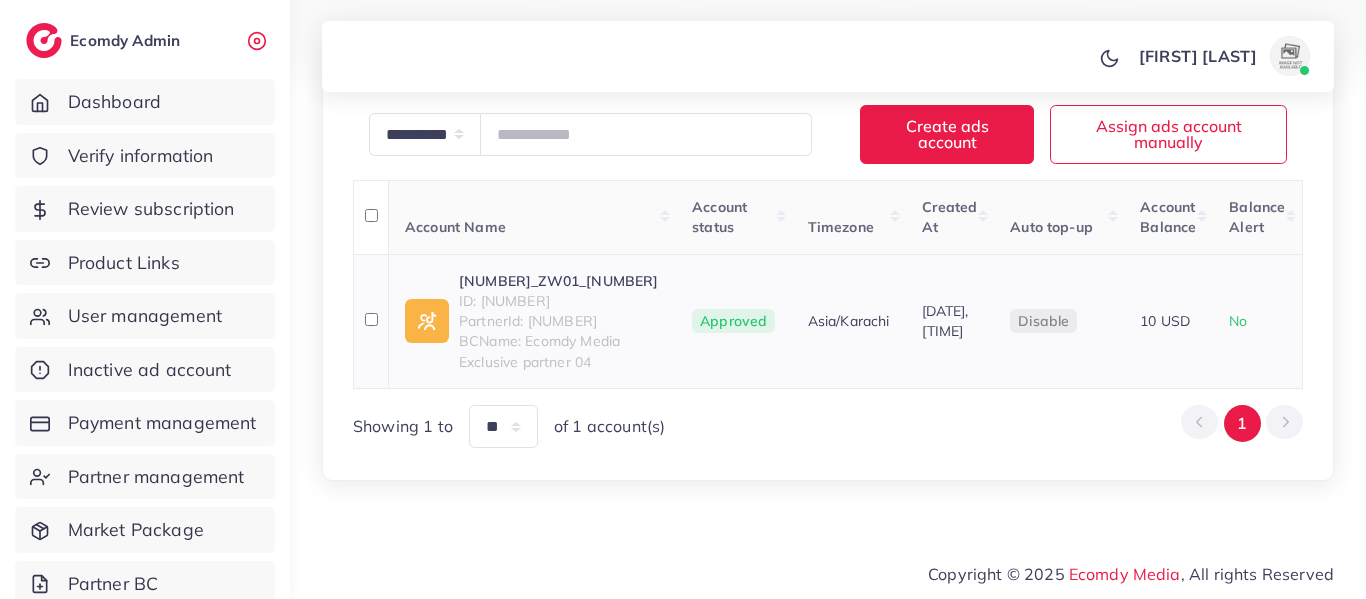 click on "1031674_ZW01_1754583673159  ID: 7535879264429015057 PartnerId: 7535878918117670930 BCName: Ecomdy Media Exclusive partner 04" at bounding box center (533, 321) 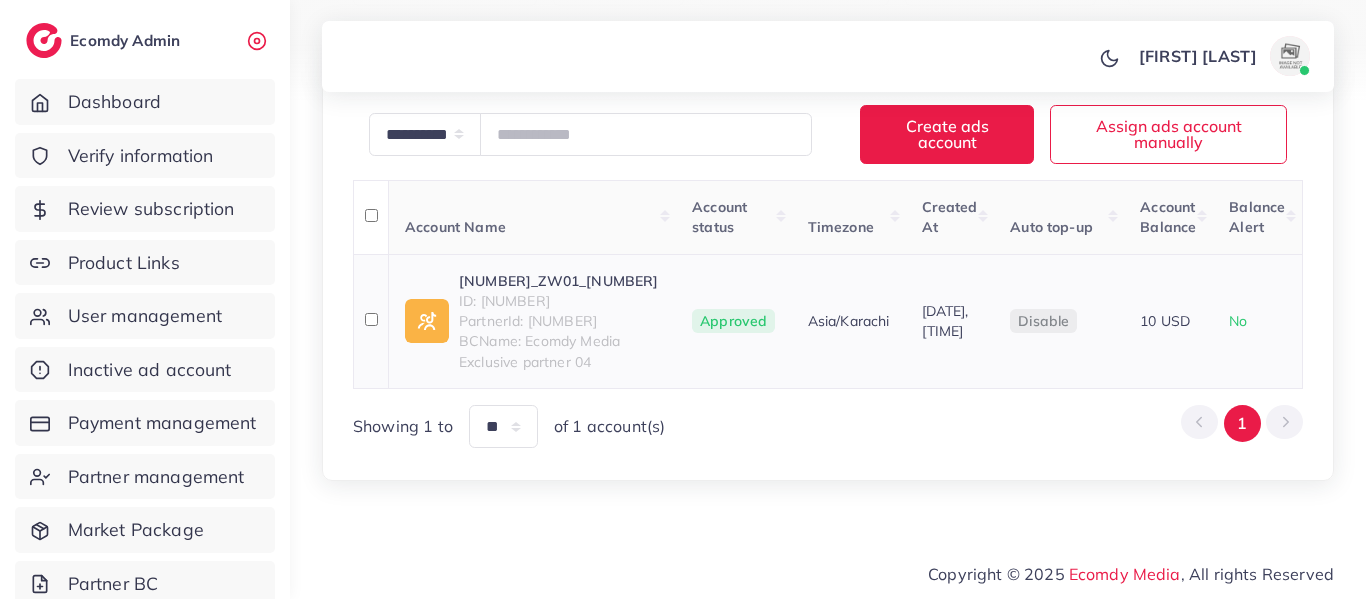 click on "ID: 7535879264429015057" at bounding box center (559, 301) 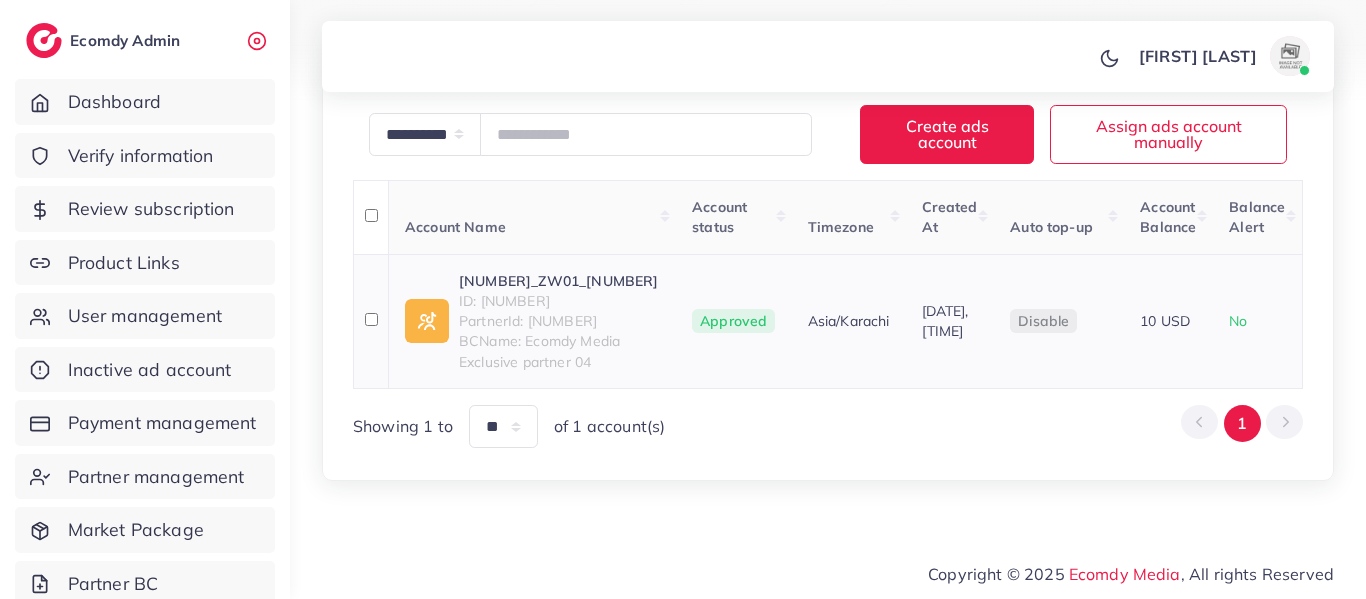 click on "1031674_ZW01_1754583673159" at bounding box center (559, 281) 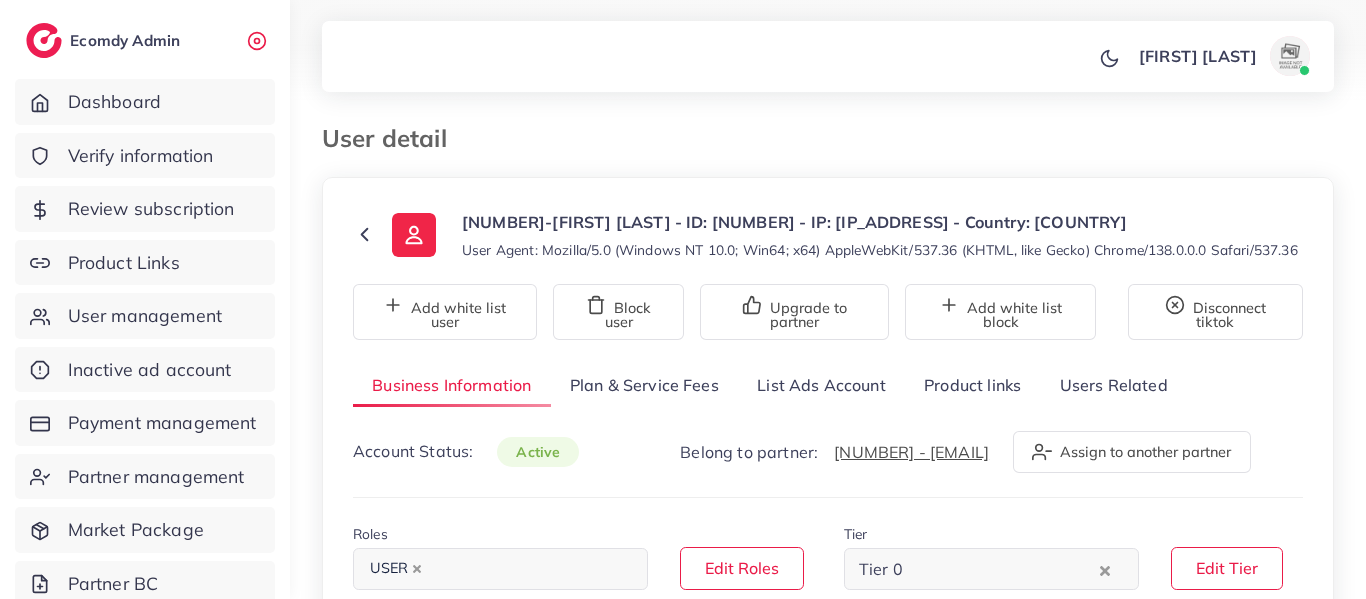 select on "********" 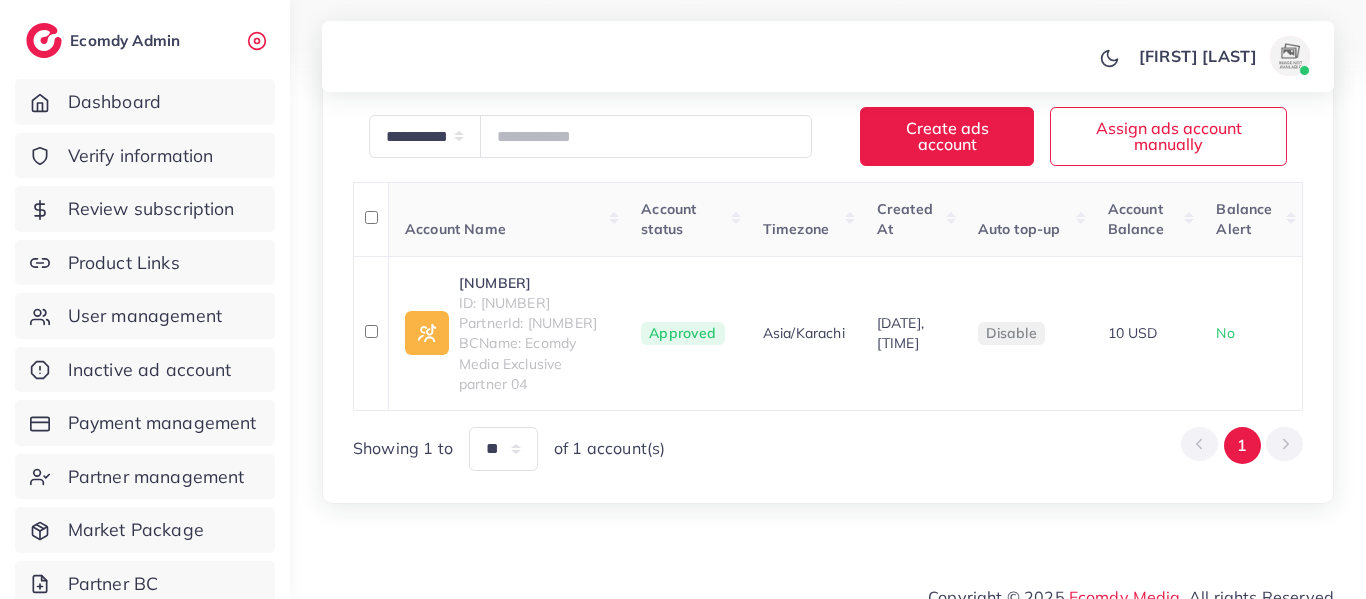 scroll, scrollTop: 389, scrollLeft: 0, axis: vertical 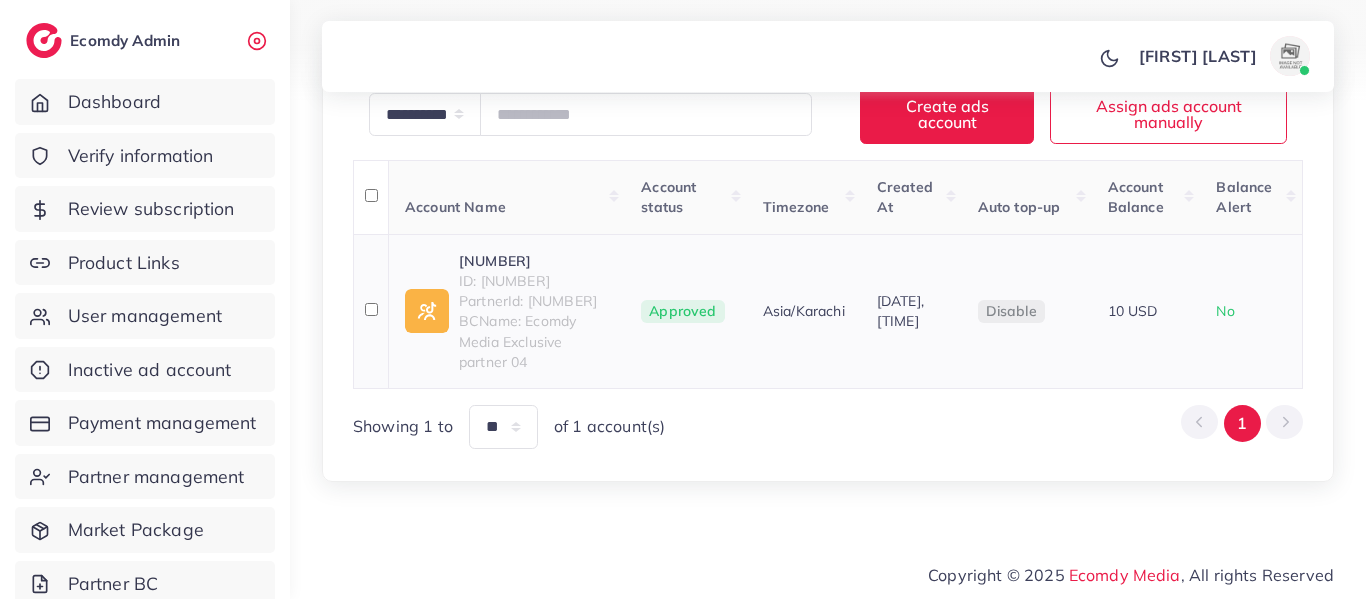 click on "ID: 7535879264429015057" at bounding box center (534, 281) 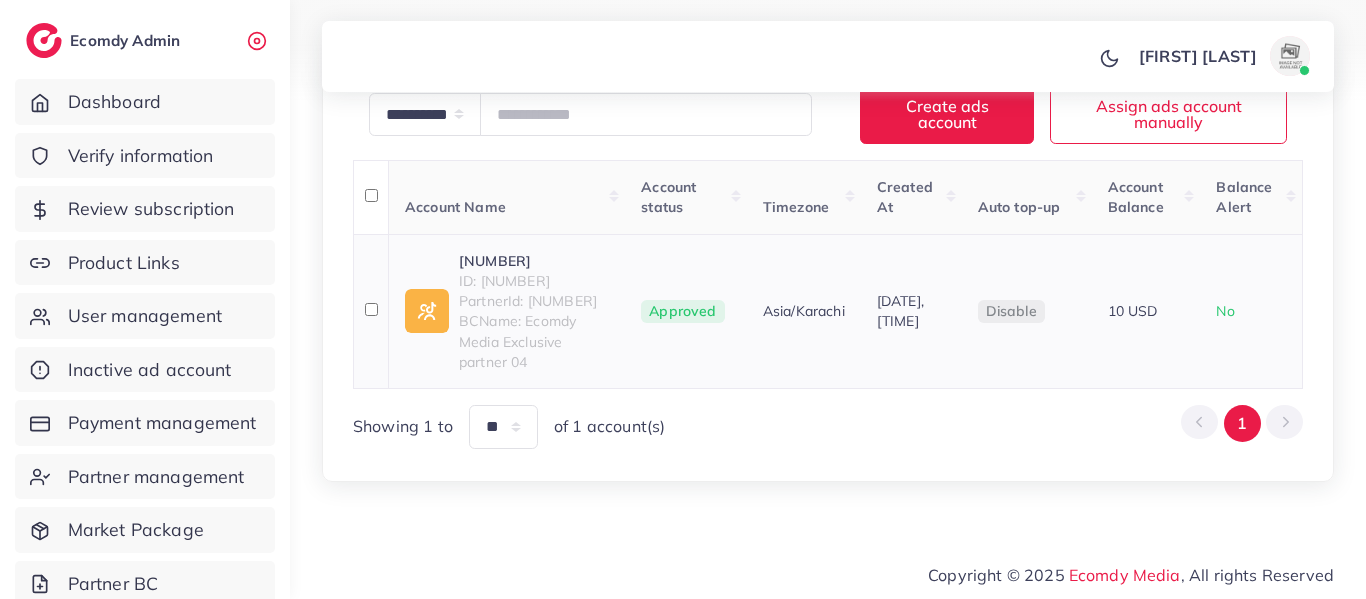 click on "1031674_ZW01_1754583673159" at bounding box center (534, 261) 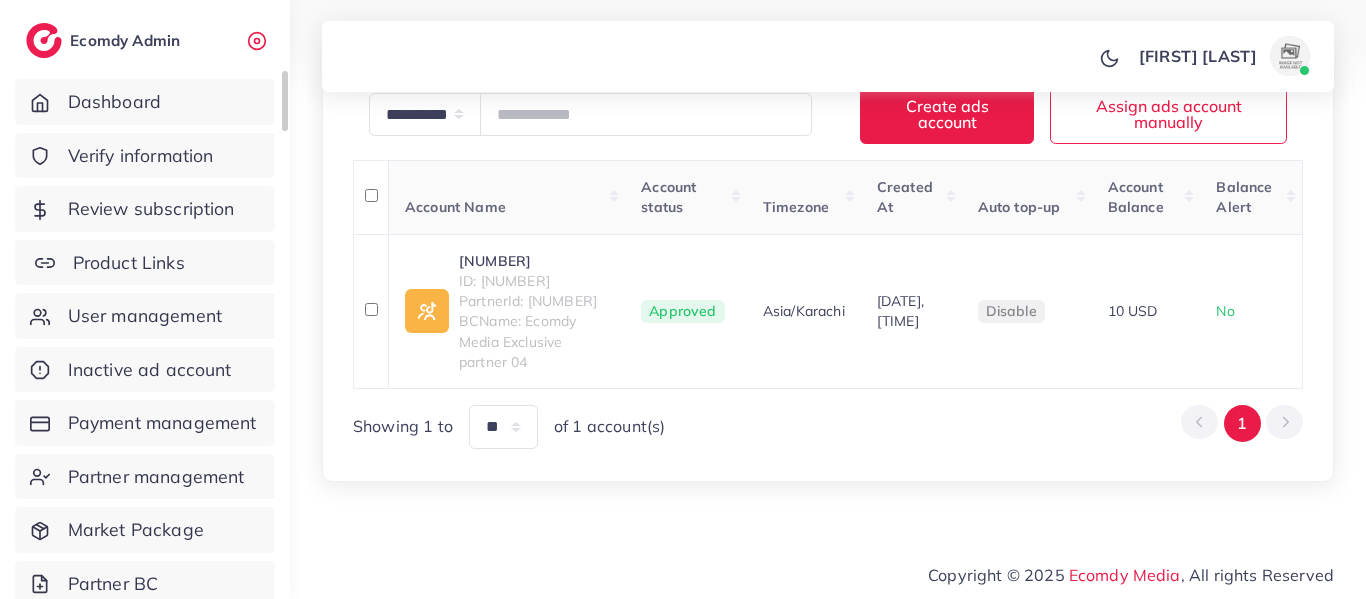 click on "Product Links" at bounding box center (129, 263) 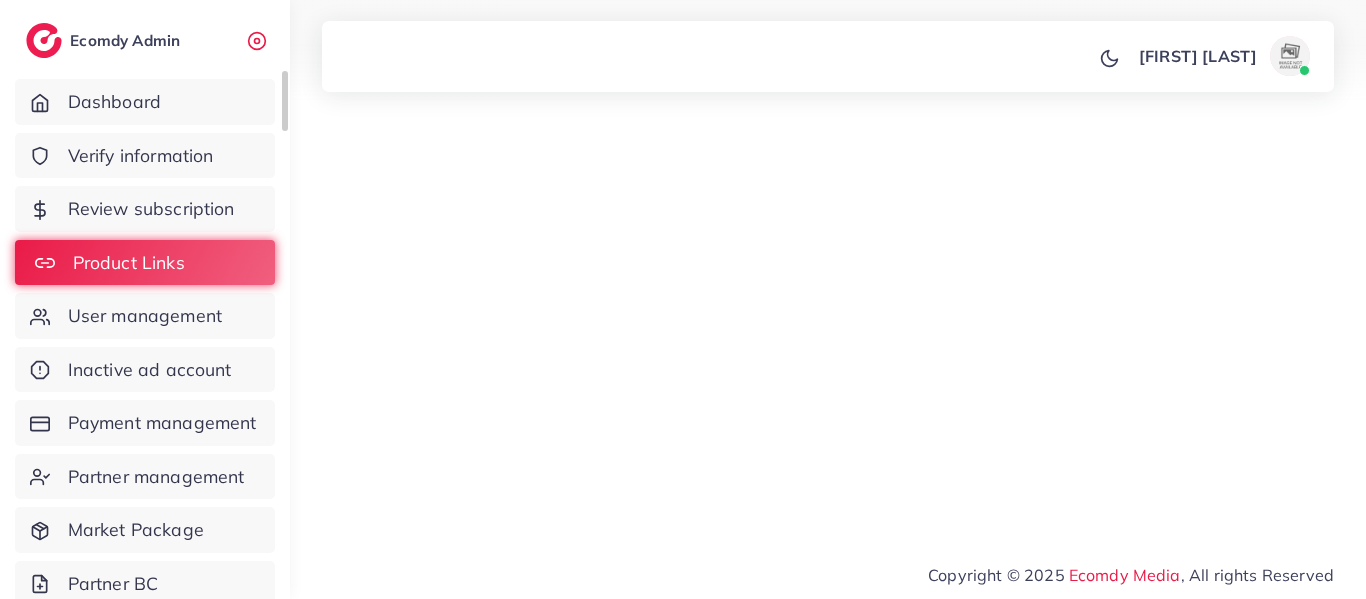 scroll, scrollTop: 0, scrollLeft: 0, axis: both 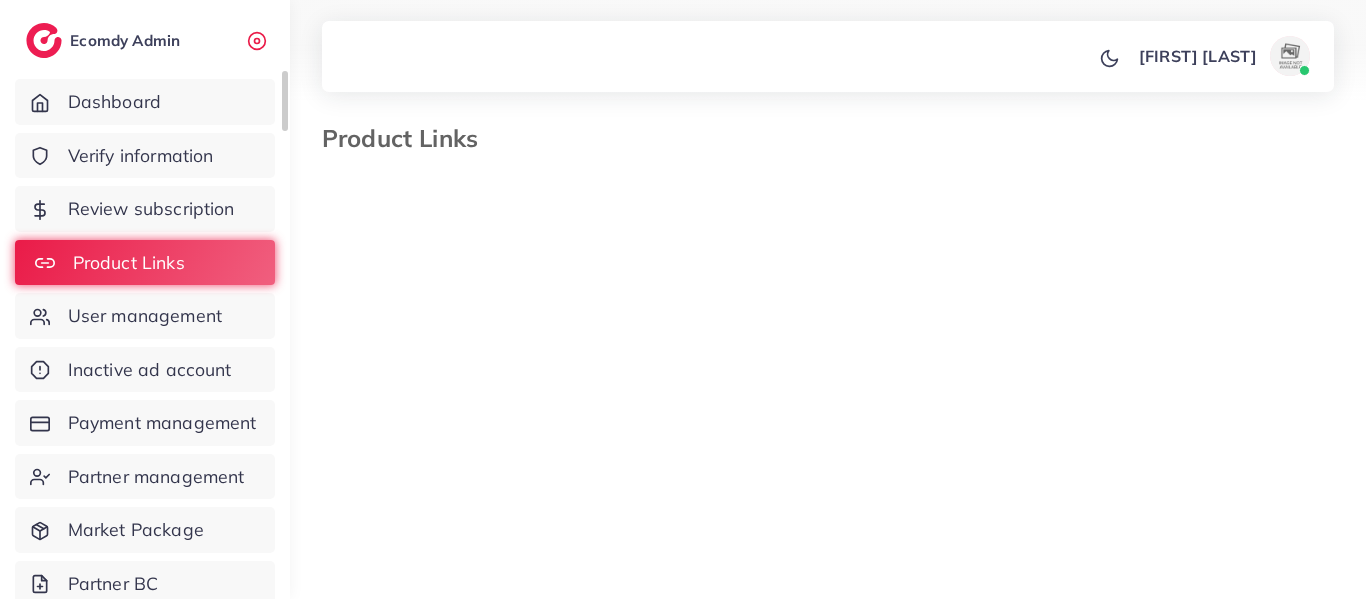 select on "*********" 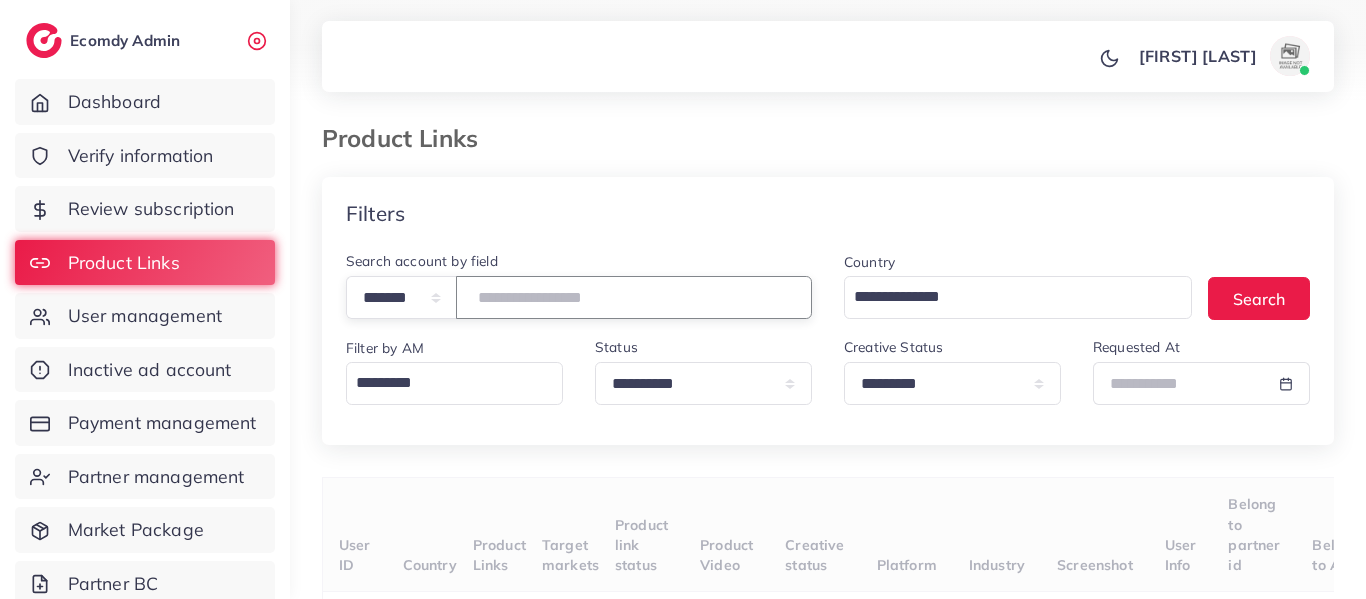 click at bounding box center [634, 297] 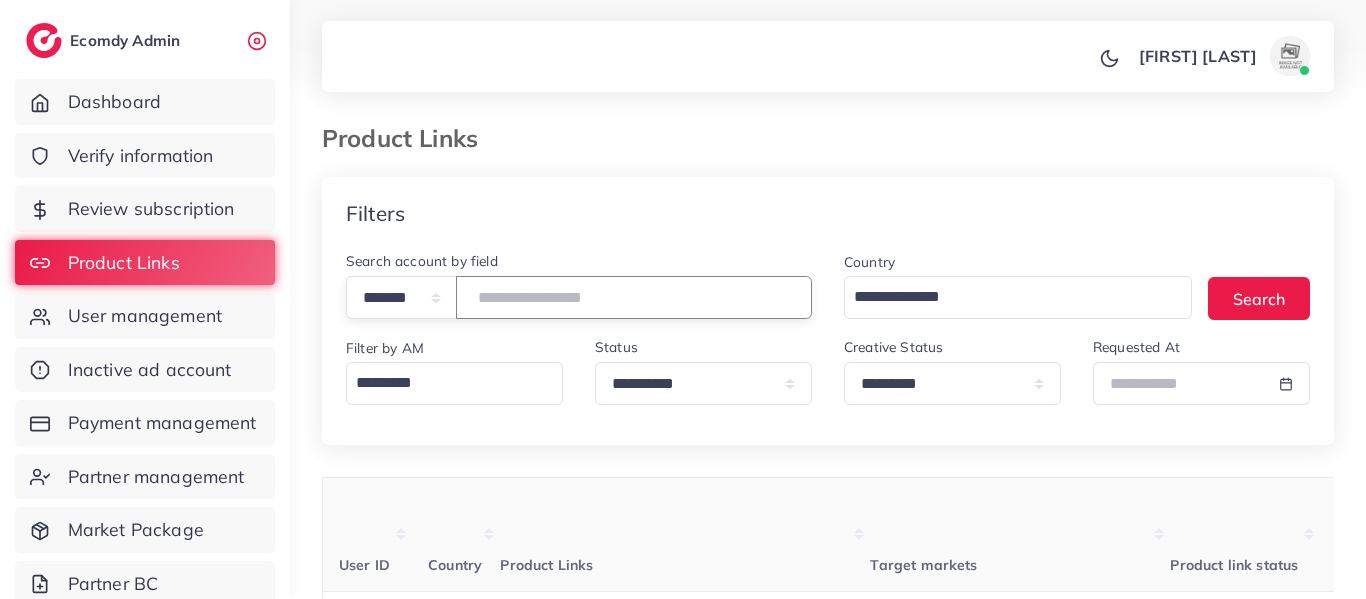 type on "*******" 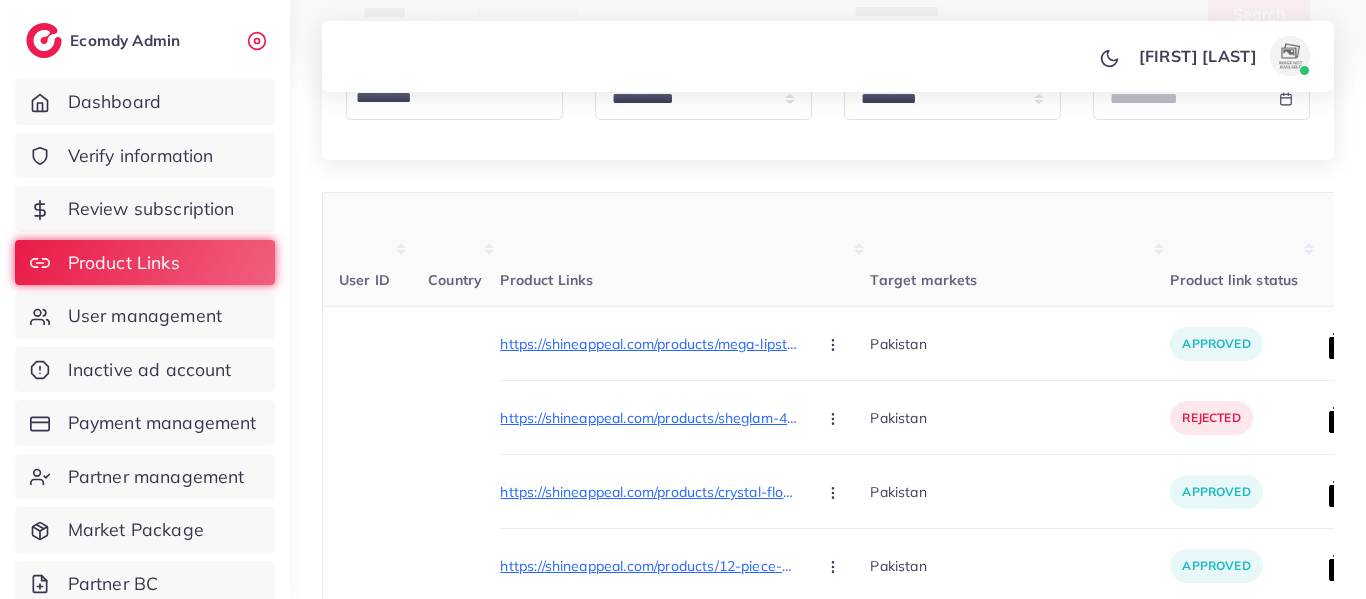 scroll, scrollTop: 286, scrollLeft: 0, axis: vertical 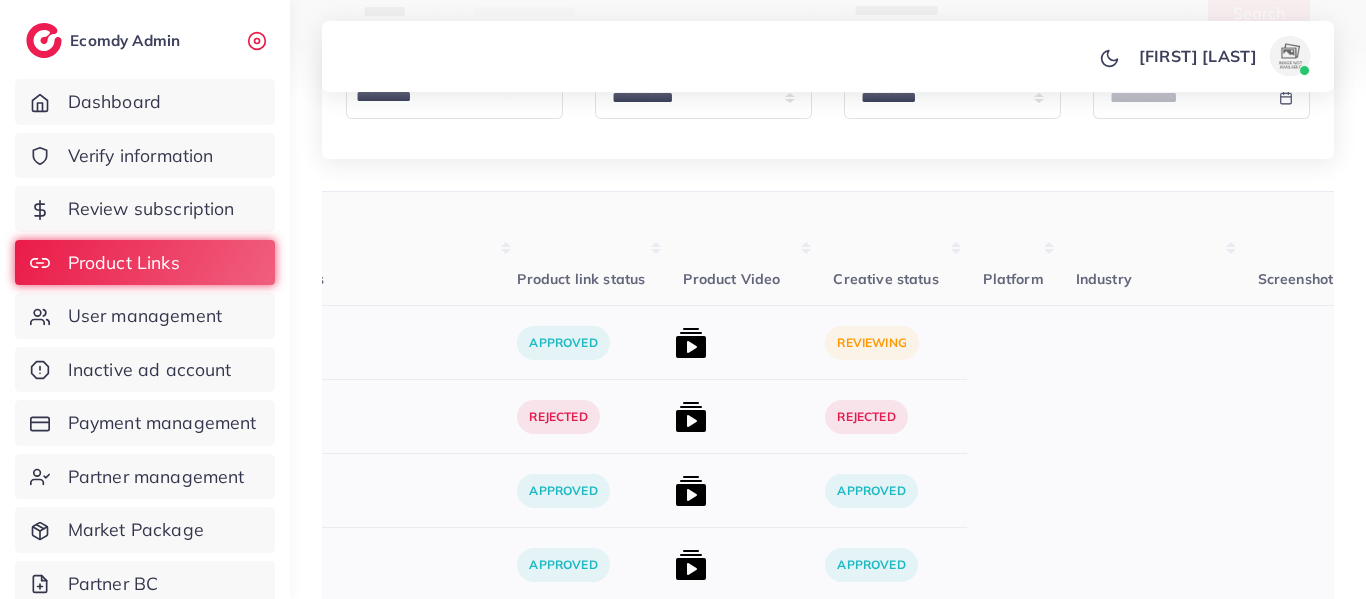 click on "reviewing" at bounding box center [871, 343] 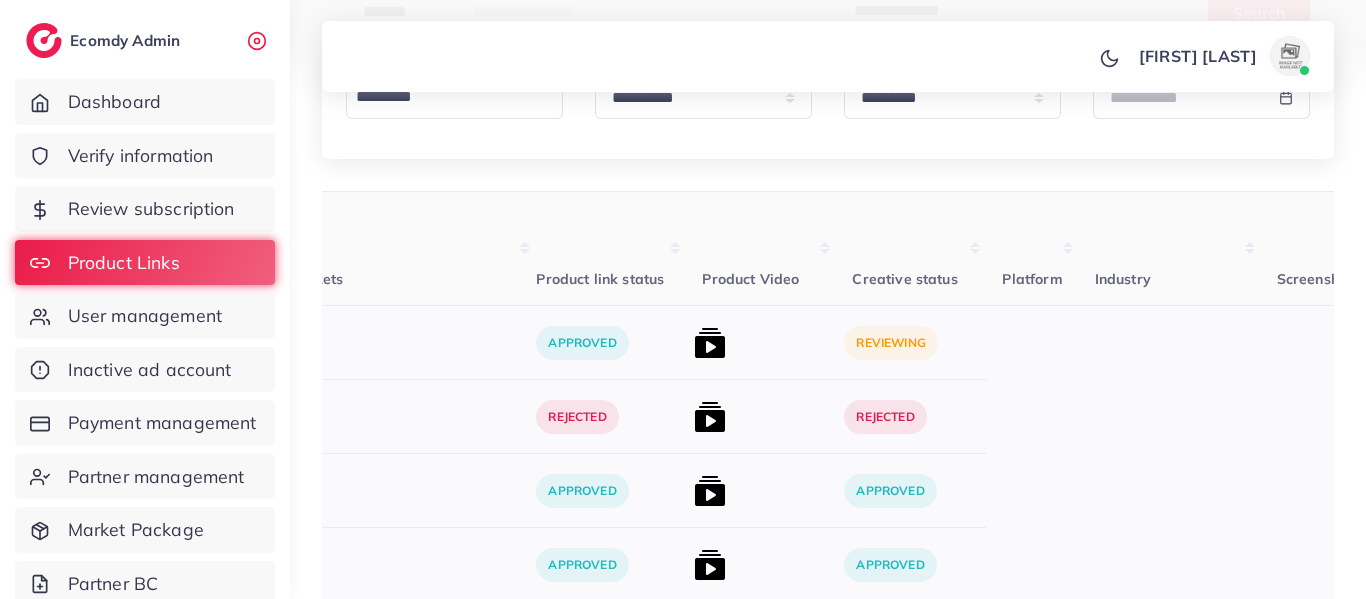 scroll, scrollTop: 0, scrollLeft: 557, axis: horizontal 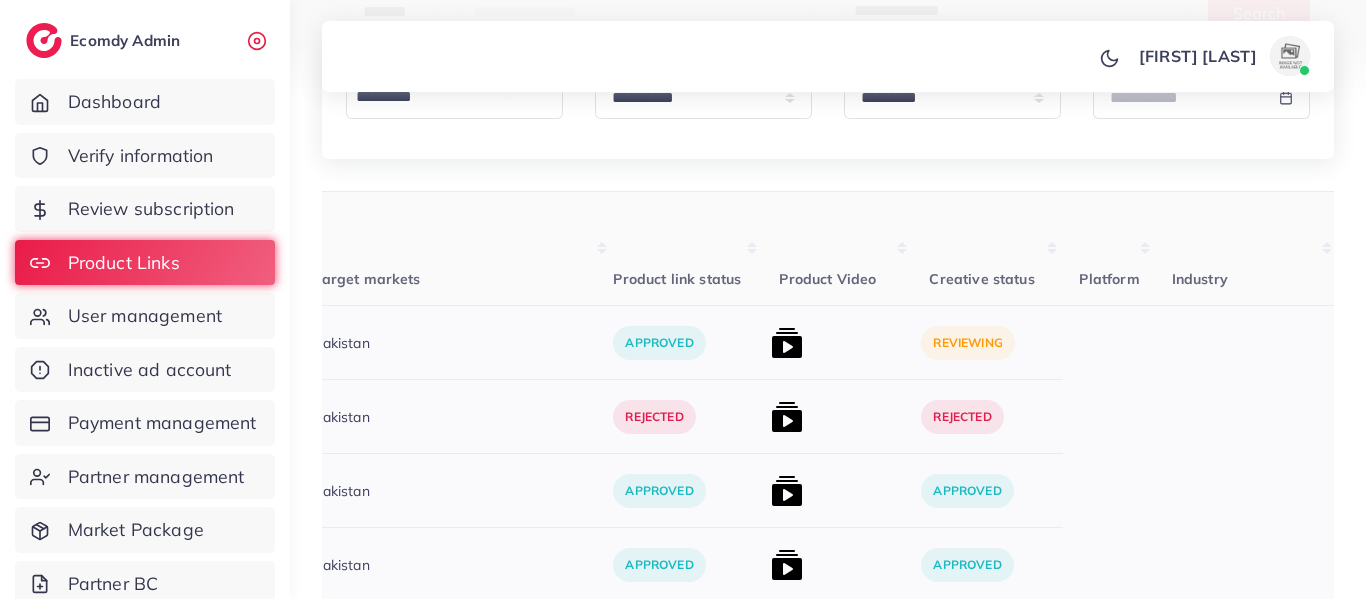 click at bounding box center (787, 343) 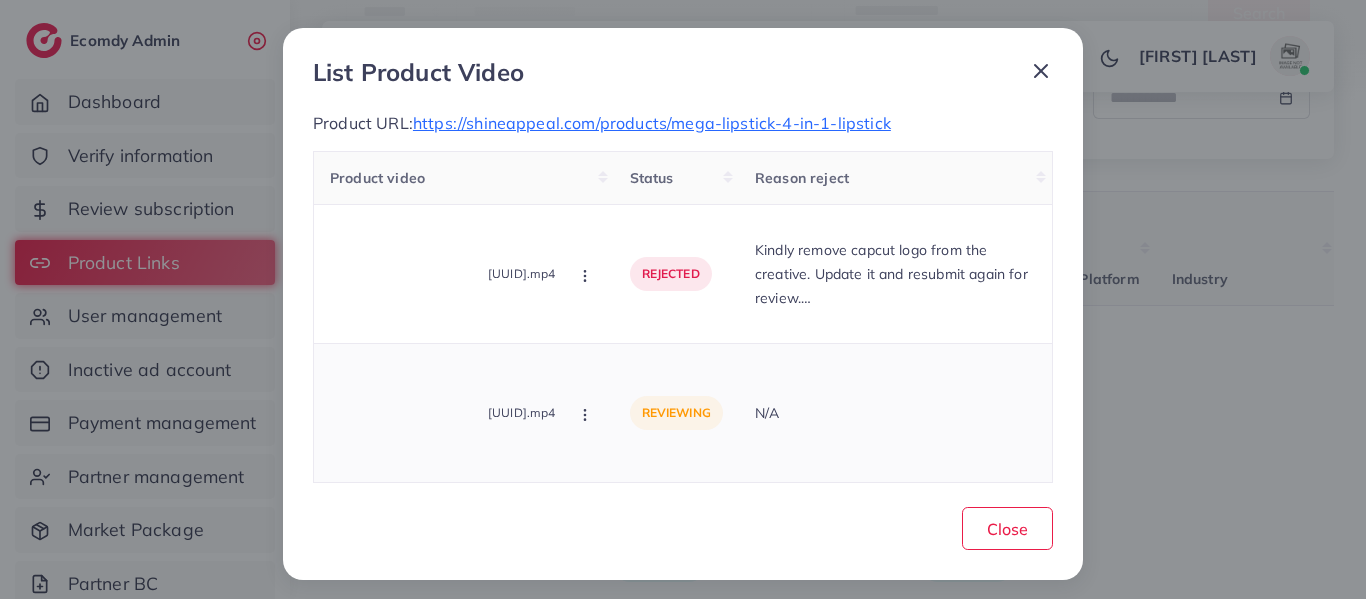 click on "reviewing" at bounding box center [676, 413] 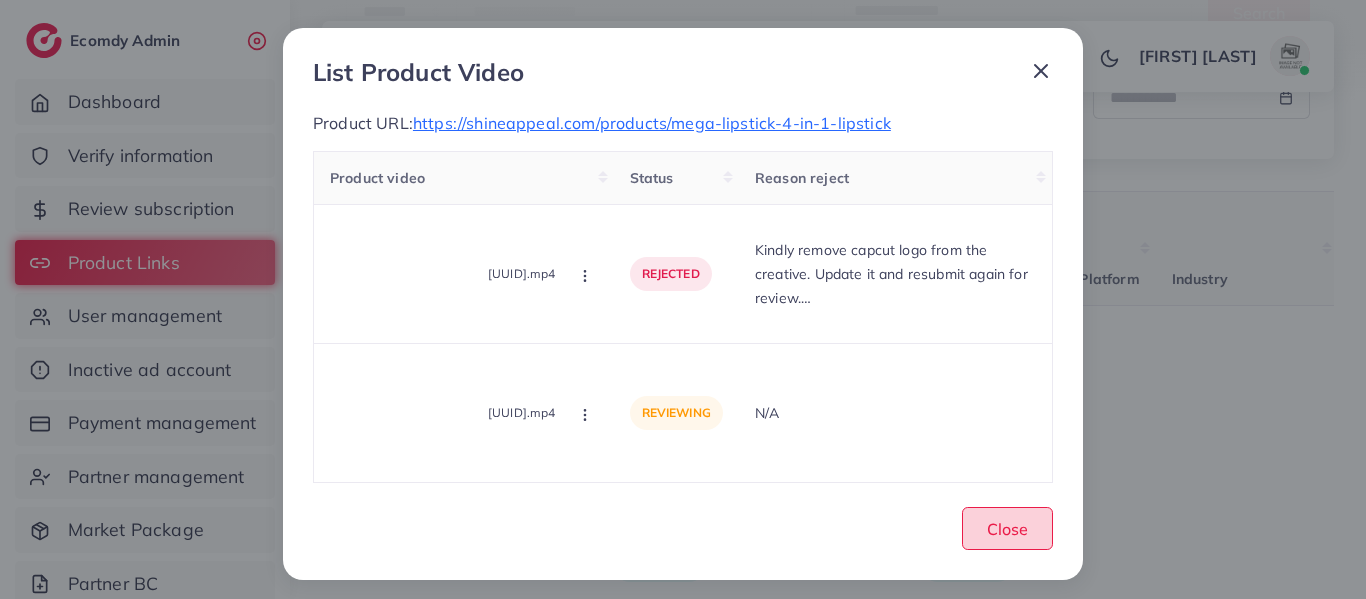 click on "Close" at bounding box center (1007, 528) 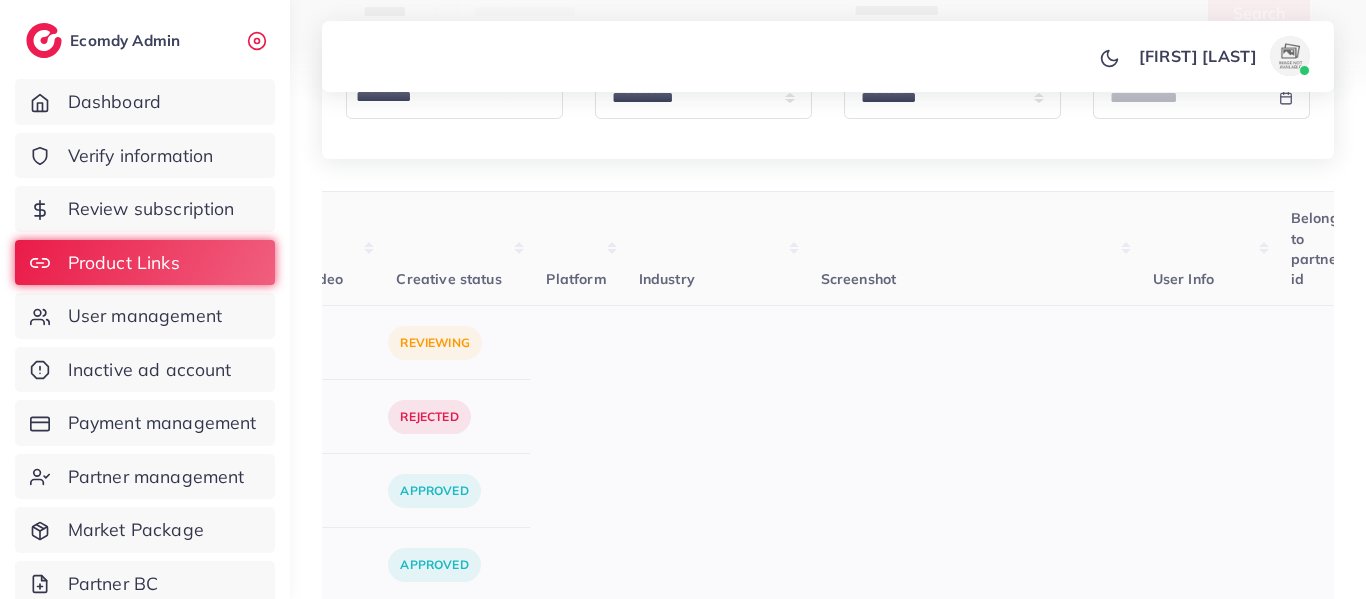 scroll, scrollTop: 0, scrollLeft: 1098, axis: horizontal 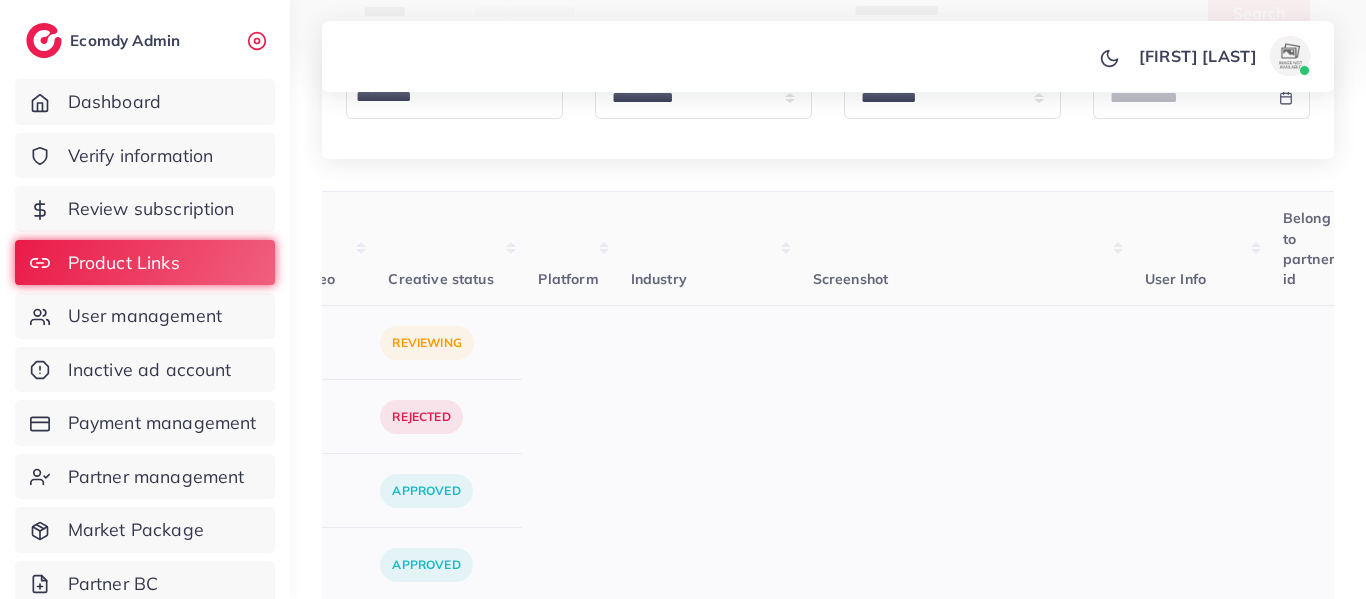 click on "reviewing" at bounding box center (426, 343) 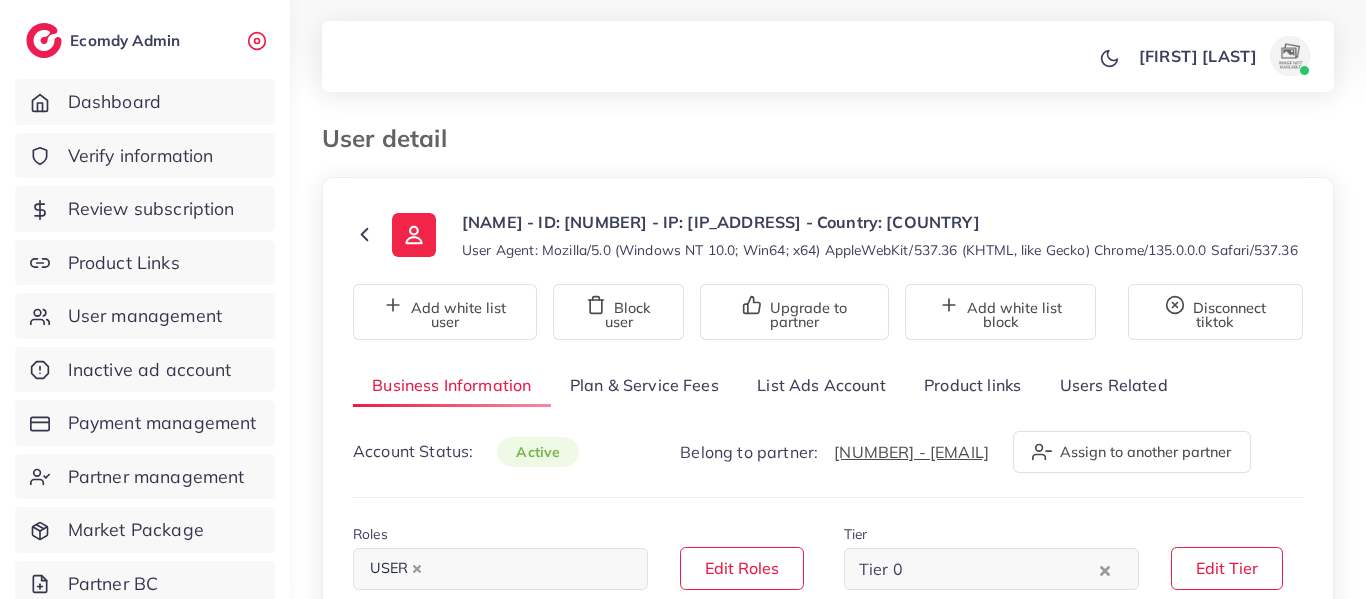 click on "List Ads Account" at bounding box center (821, 385) 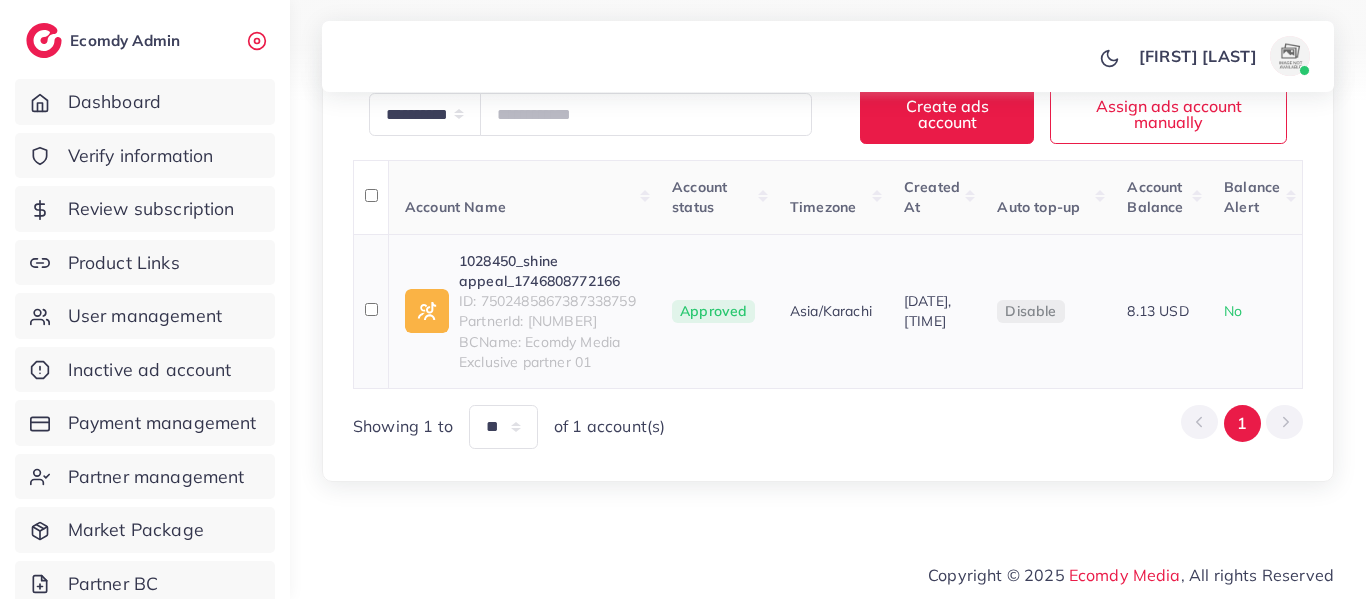 scroll, scrollTop: 415, scrollLeft: 0, axis: vertical 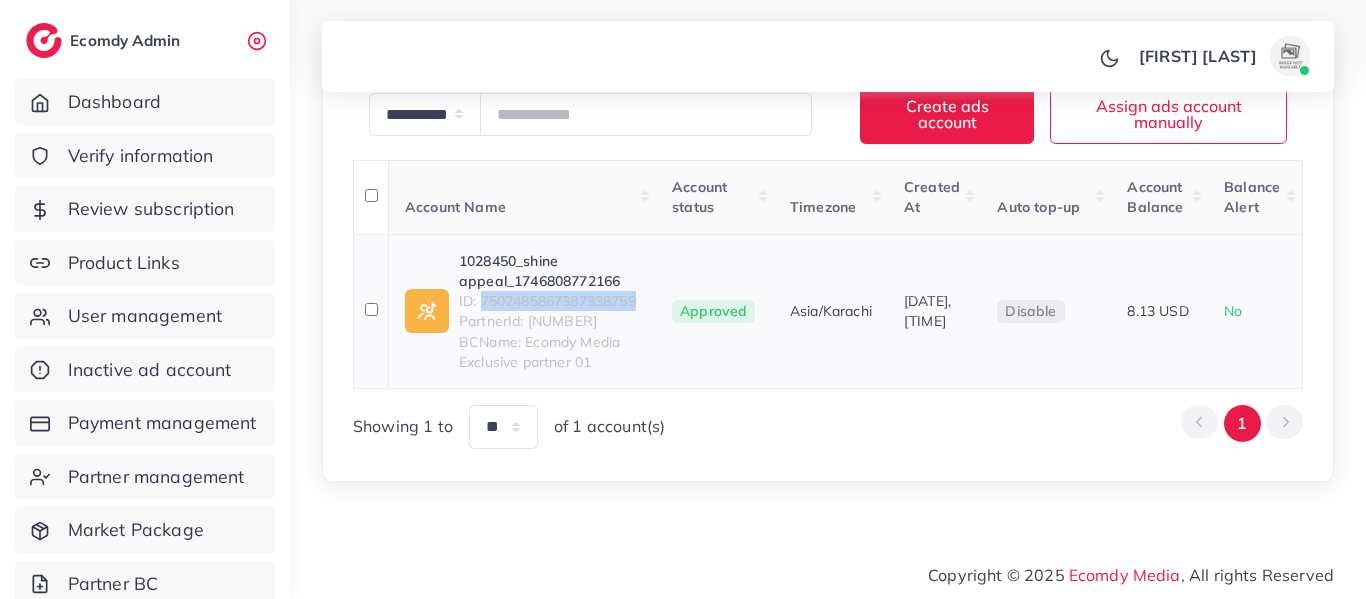 click on "ID: 7502485867387338759" at bounding box center (549, 301) 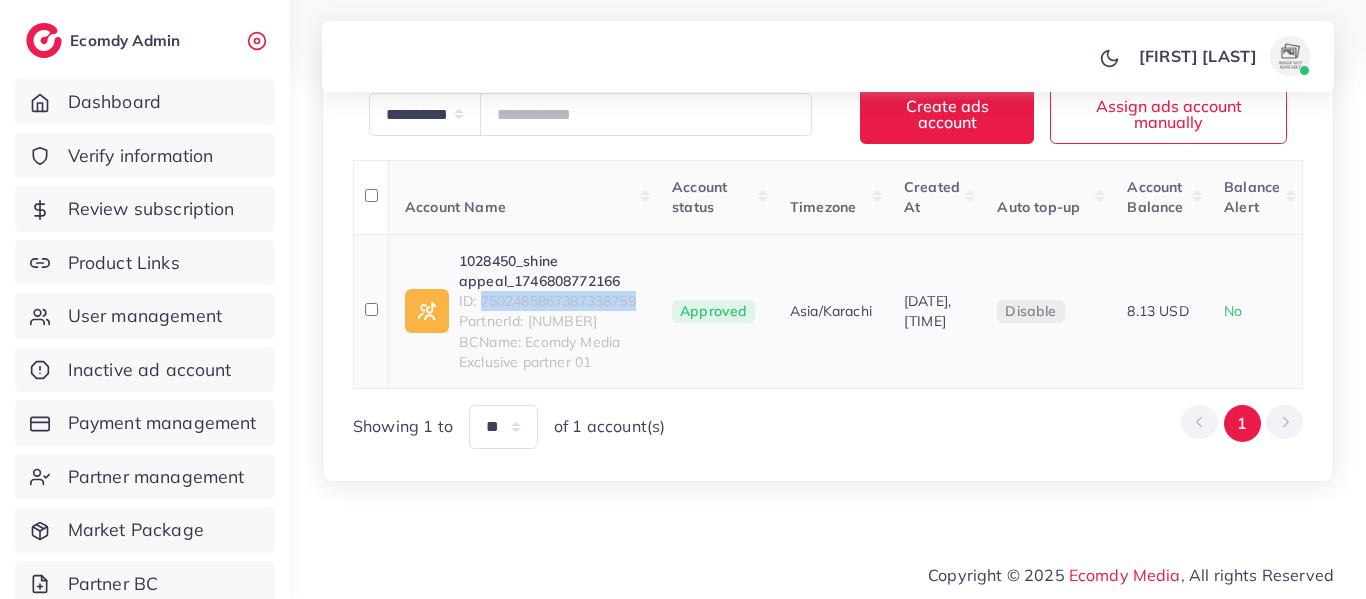 click on "1028450_shine appeal_1746808772166" at bounding box center (549, 271) 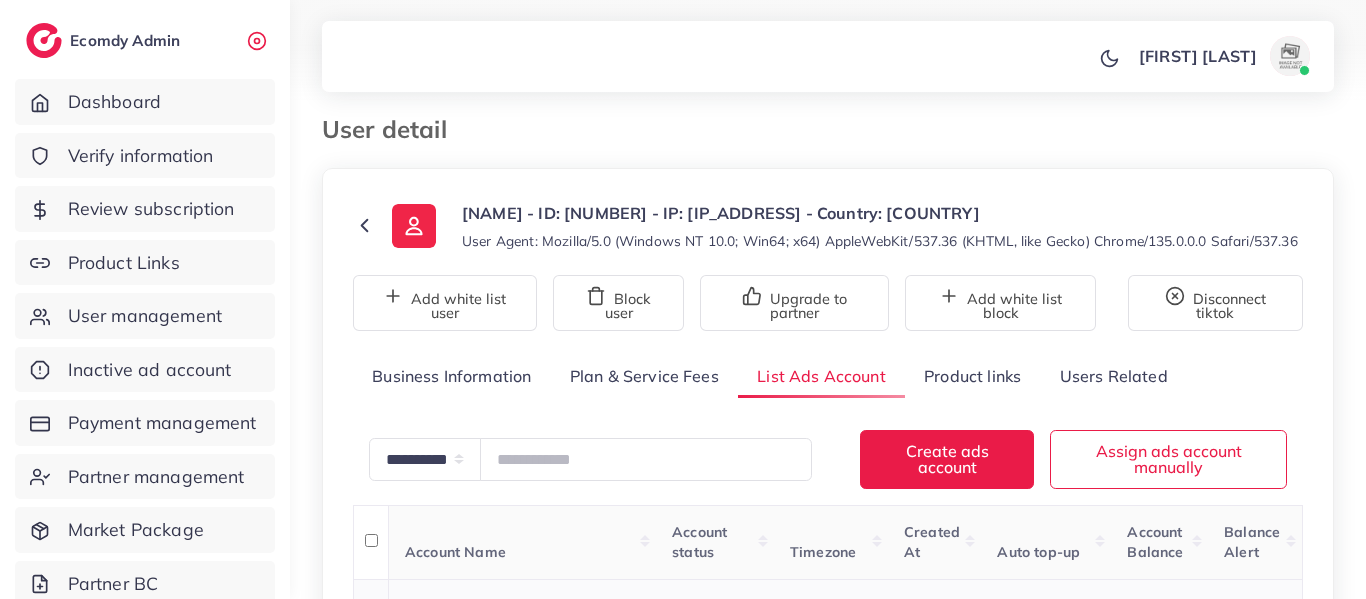 scroll, scrollTop: 0, scrollLeft: 0, axis: both 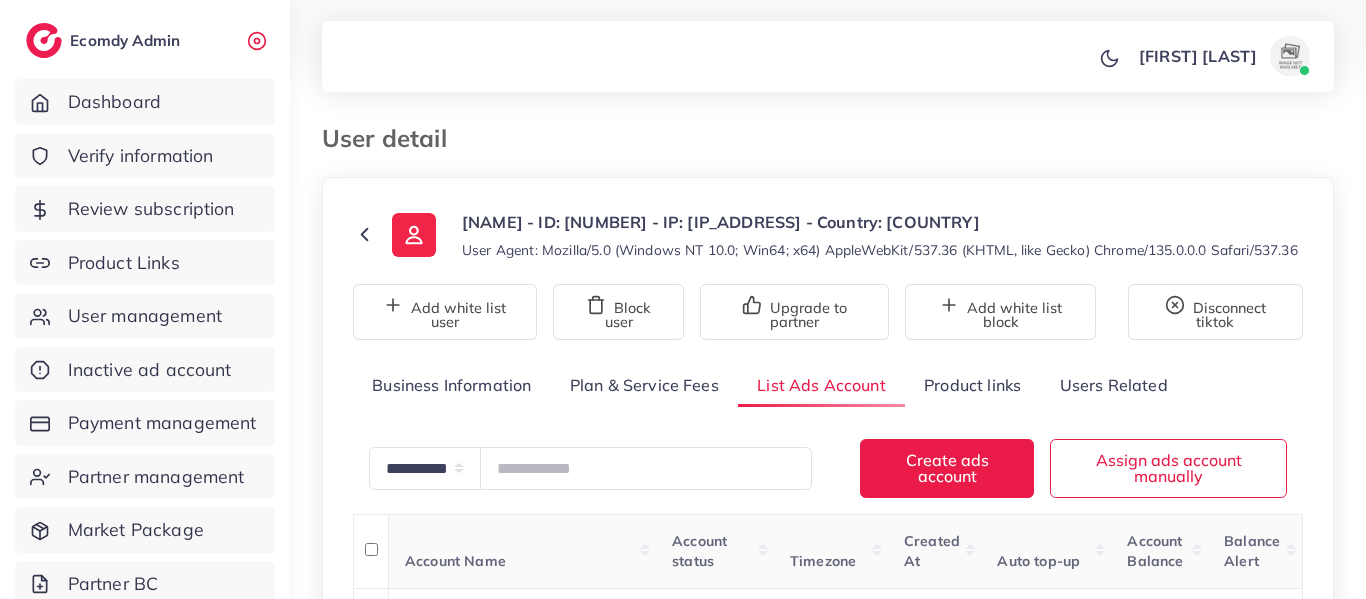 click on "Product links" at bounding box center [972, 385] 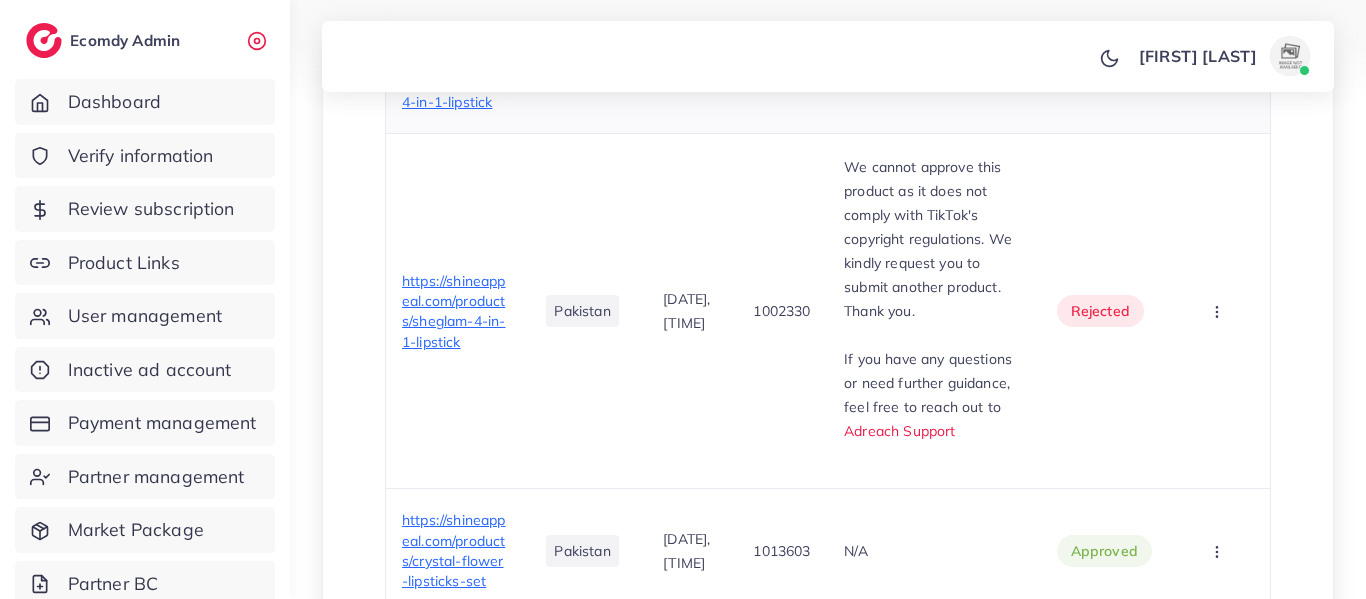scroll, scrollTop: 867, scrollLeft: 0, axis: vertical 